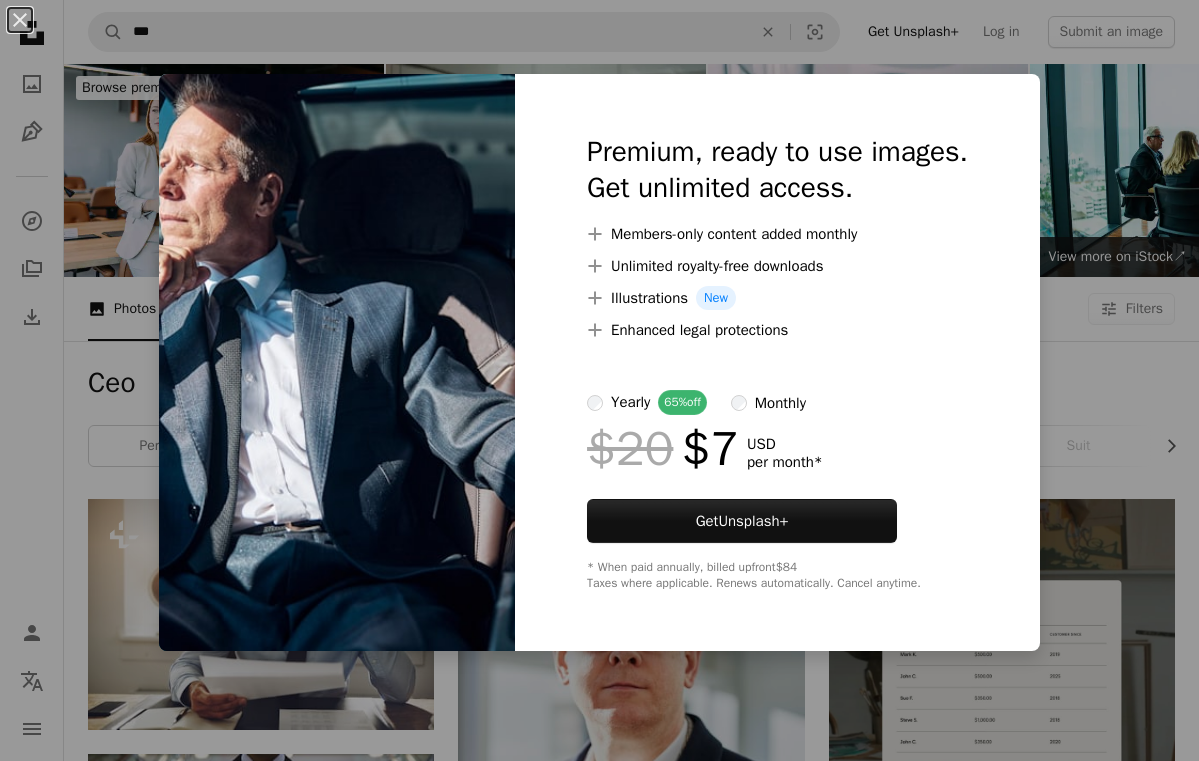 scroll, scrollTop: 1383, scrollLeft: 0, axis: vertical 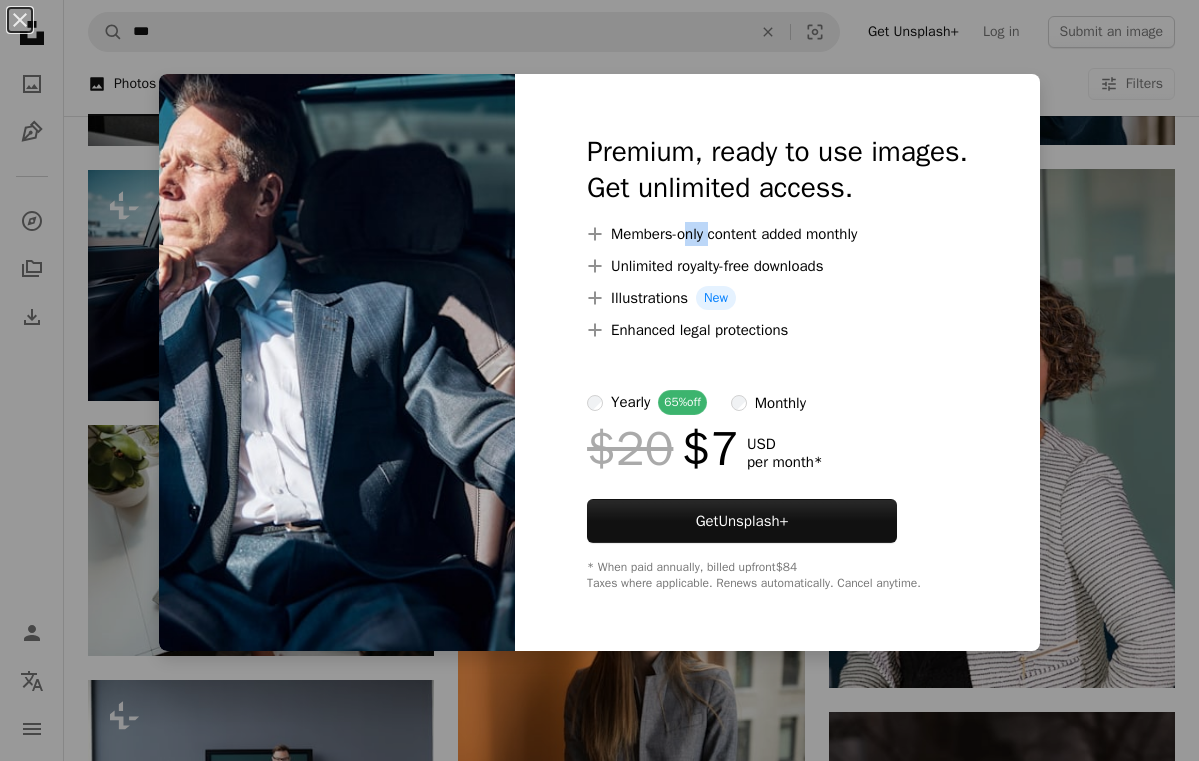 click on "A plus sign Members-only content added monthly" at bounding box center (777, 234) 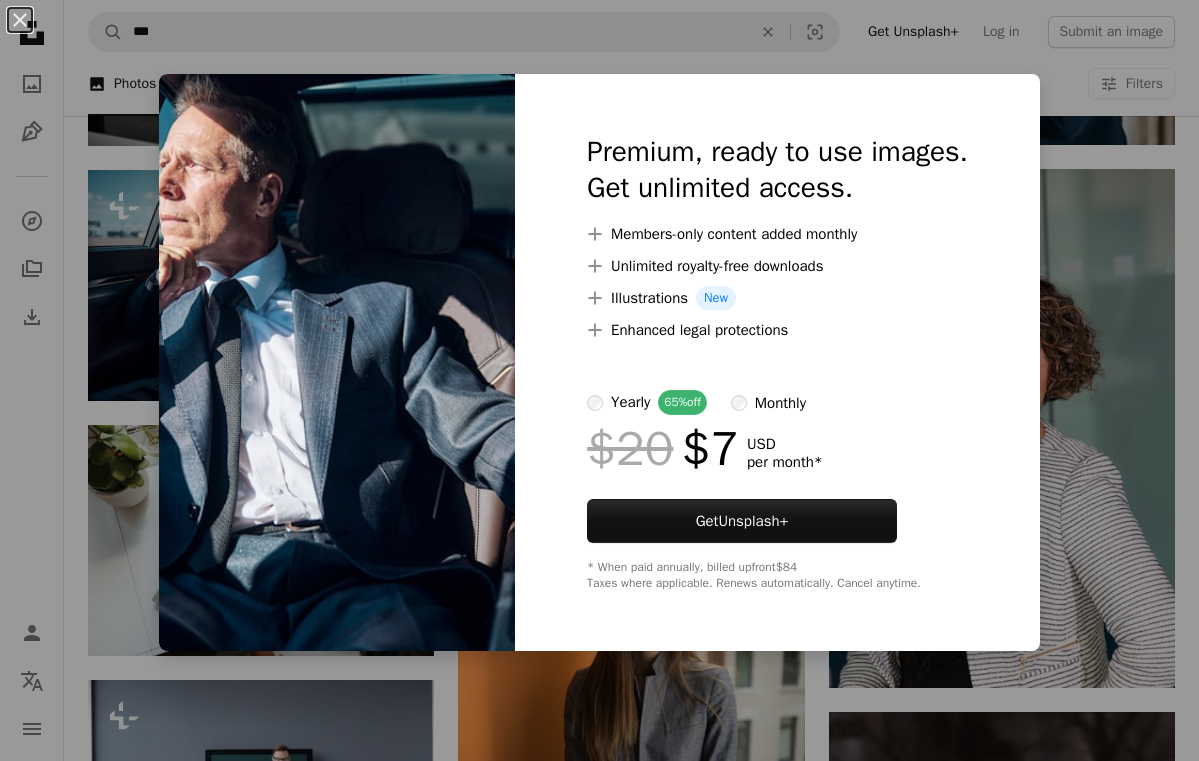 click on "Premium, ready to use images. Get unlimited access. A plus sign Members-only content added monthly A plus sign Unlimited royalty-free downloads A plus sign Illustrations  New A plus sign Enhanced legal protections yearly 65%  off monthly $20   $7 USD per month * Get  Unsplash+ * When paid annually, billed upfront  $84 Taxes where applicable. Renews automatically. Cancel anytime." at bounding box center (777, 362) 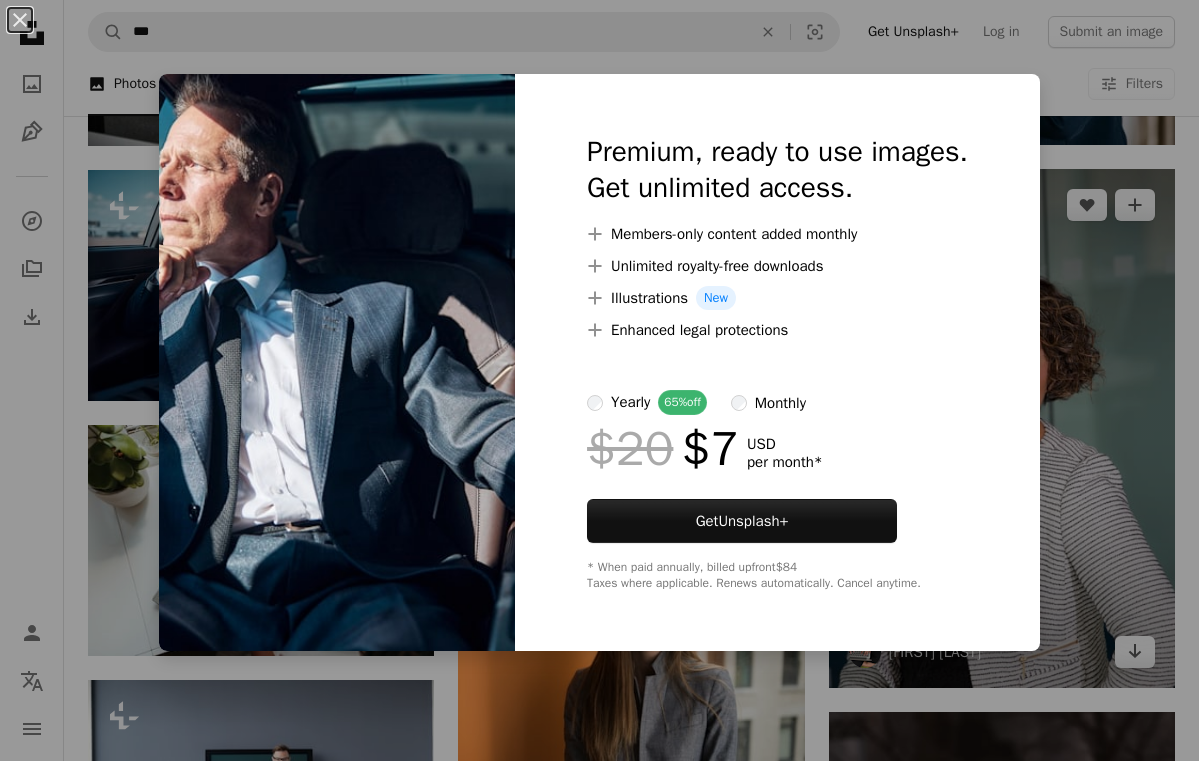 click on "An X shape Premium, ready to use images. Get unlimited access. A plus sign Members-only content added monthly A plus sign Unlimited royalty-free downloads A plus sign Illustrations  New A plus sign Enhanced legal protections yearly 65%  off monthly $20   $7 USD per month * Get  Unsplash+ * When paid annually, billed upfront  $84 Taxes where applicable. Renews automatically. Cancel anytime." at bounding box center [599, 380] 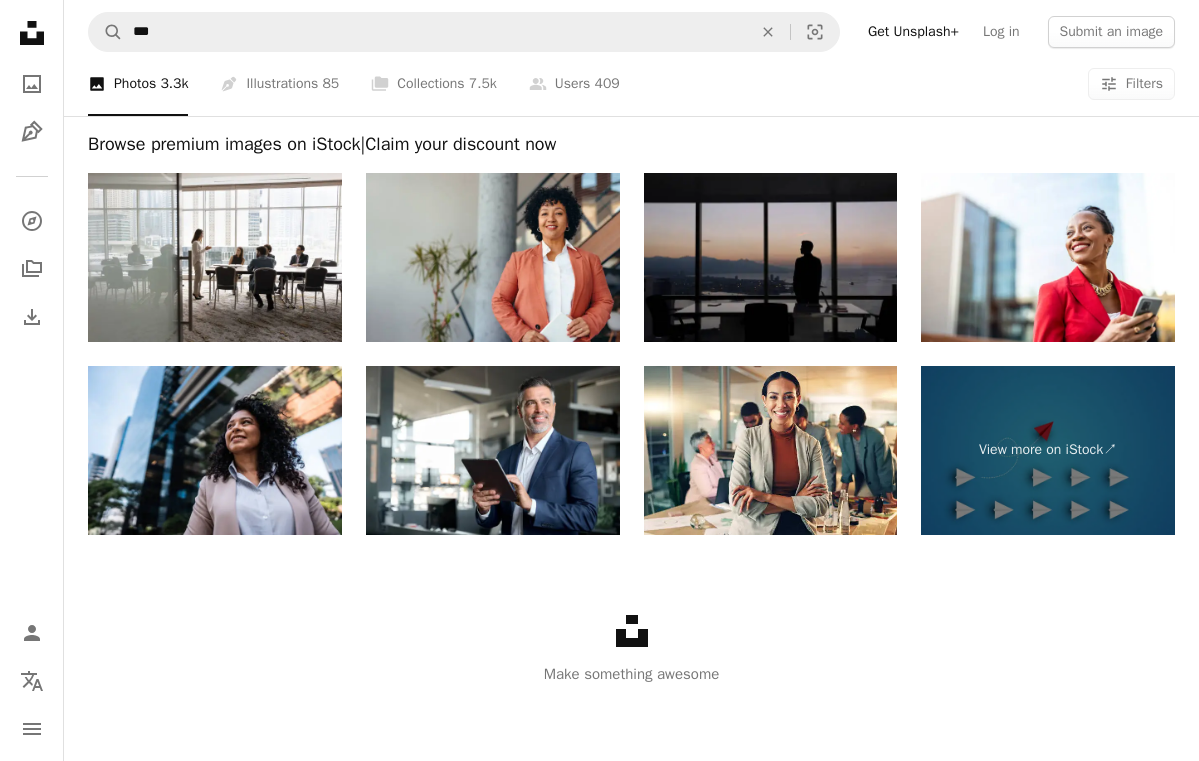 scroll, scrollTop: 3785, scrollLeft: 0, axis: vertical 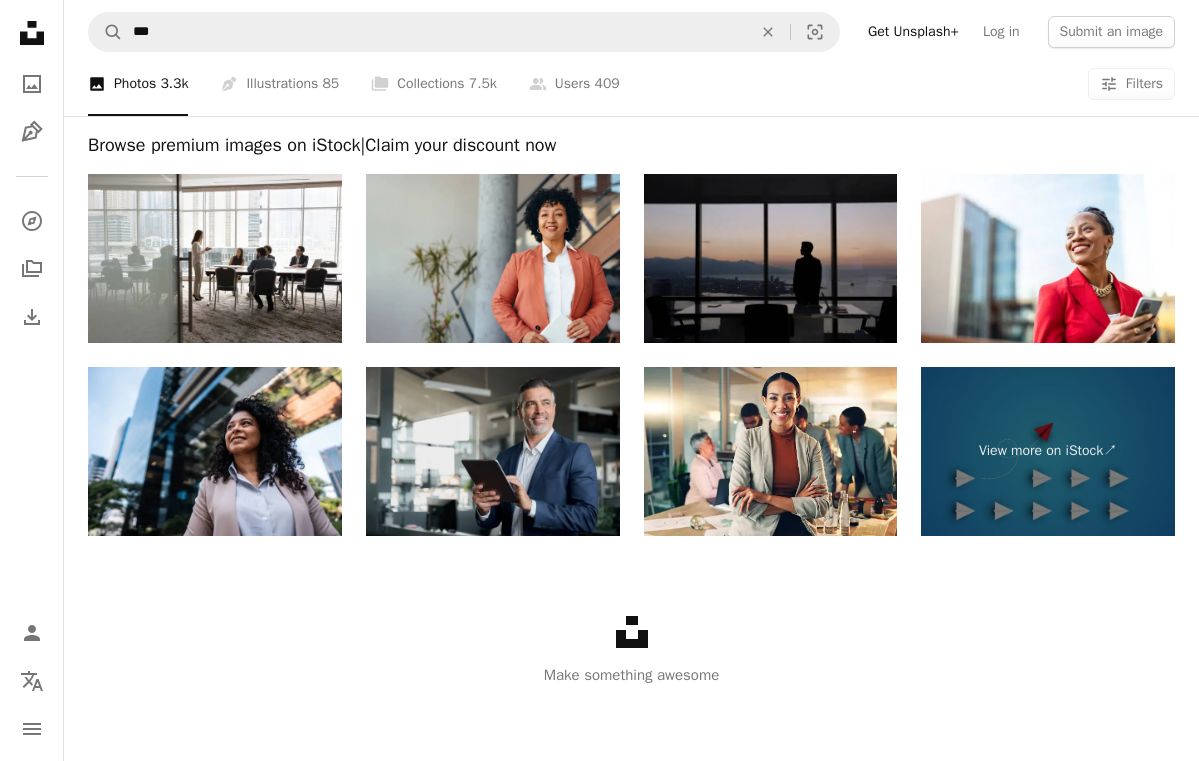 click at bounding box center (493, 451) 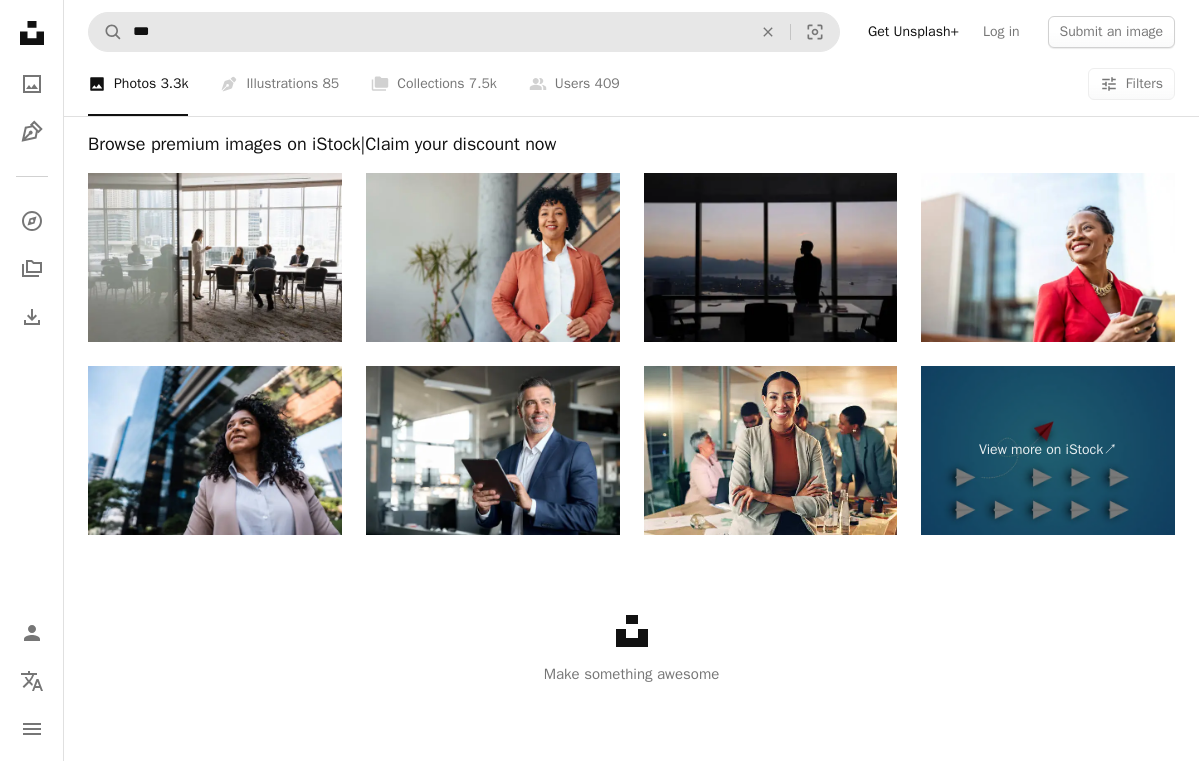 scroll, scrollTop: 3785, scrollLeft: 0, axis: vertical 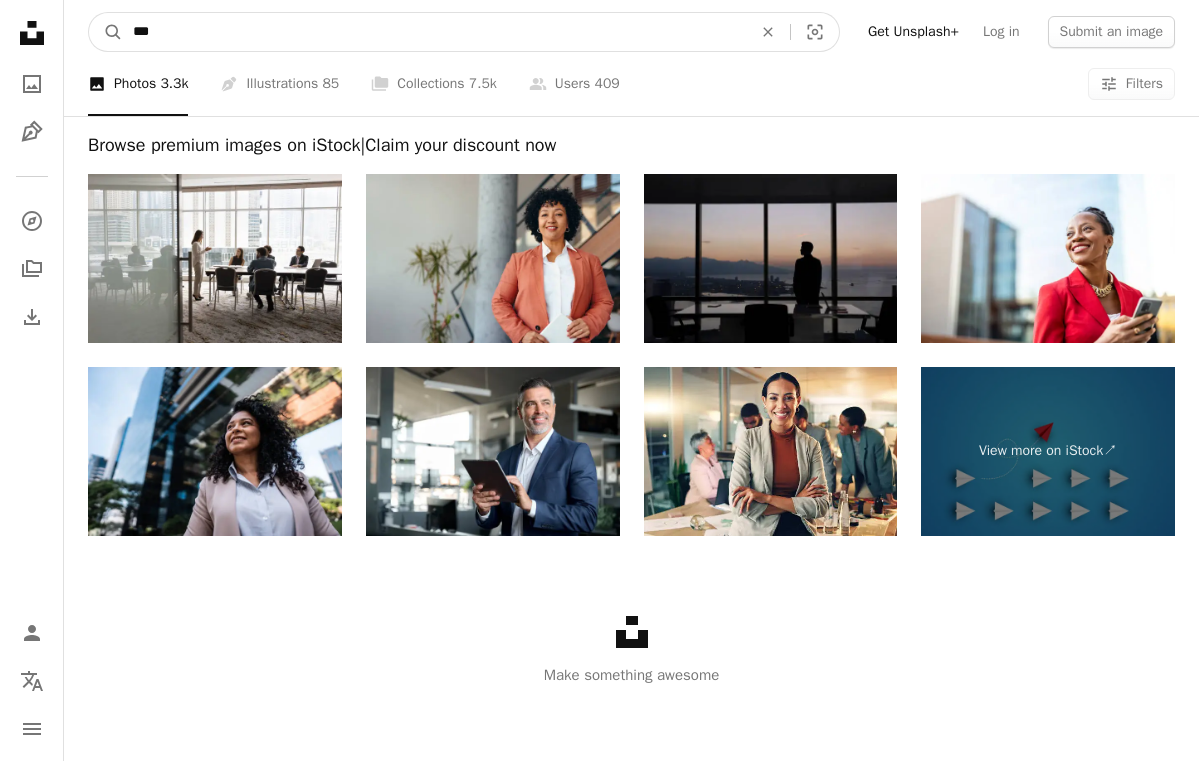 click on "***" at bounding box center [434, 32] 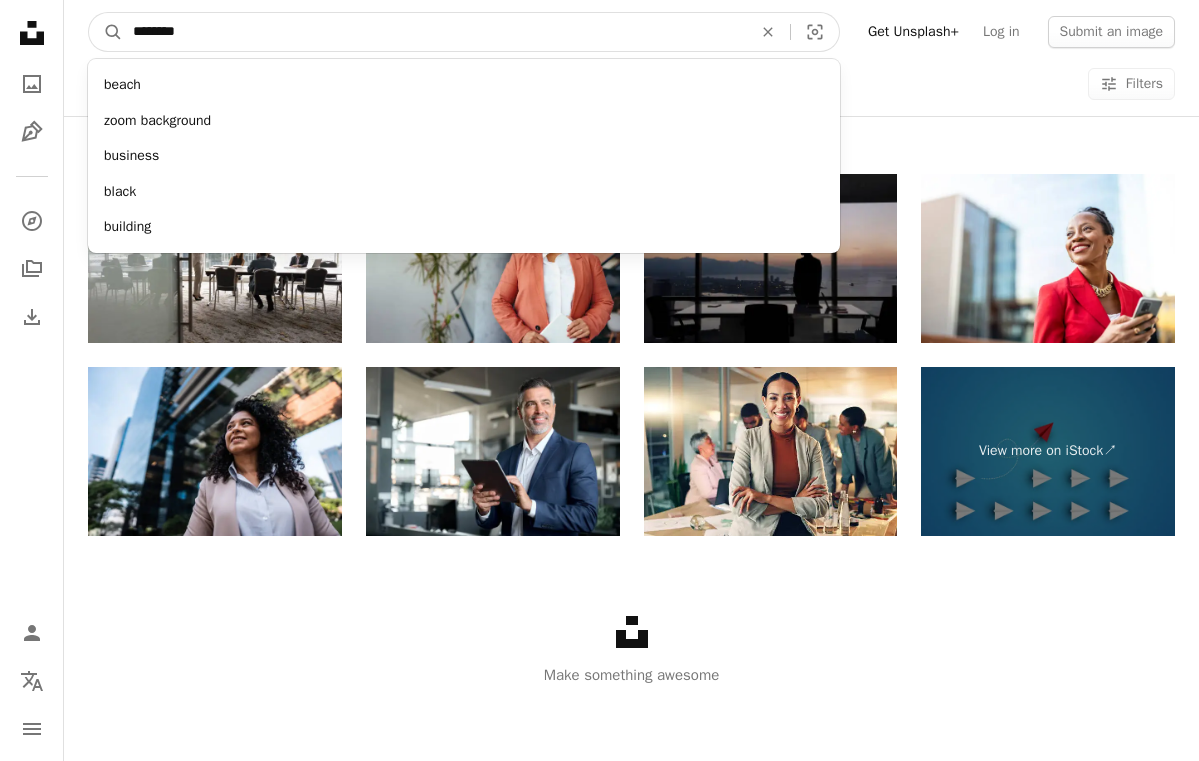 type on "********" 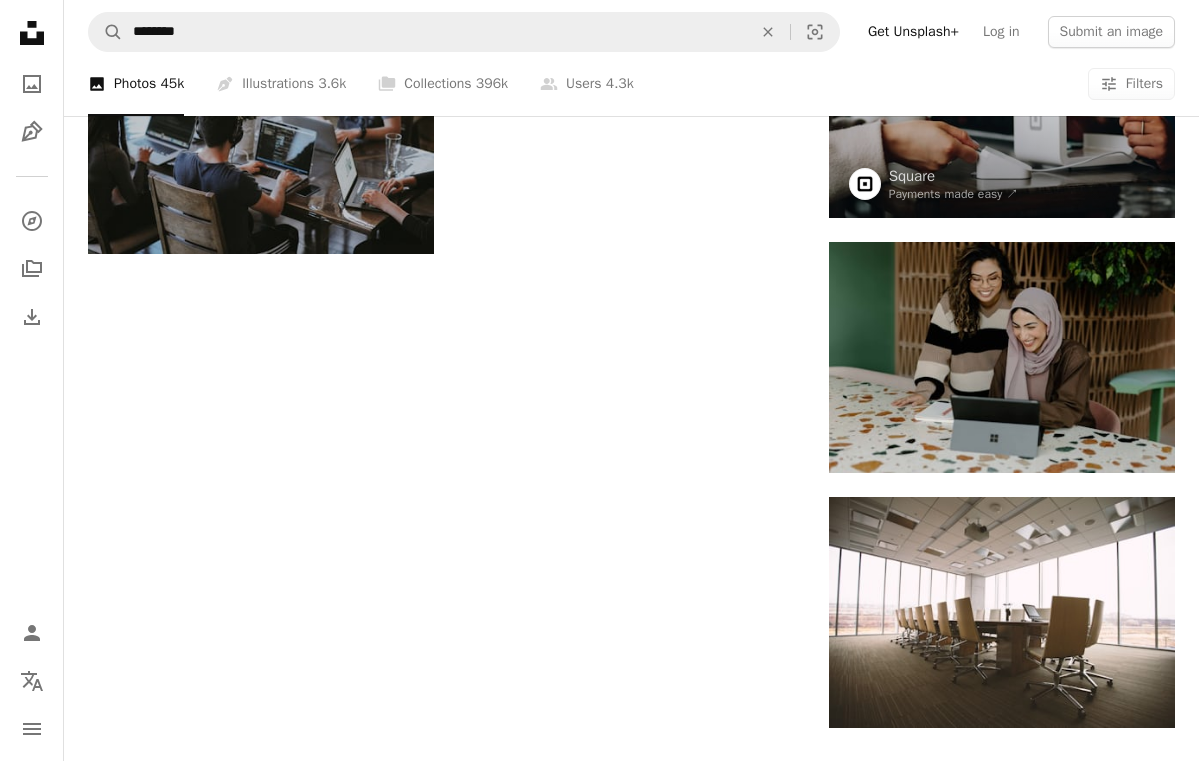 scroll, scrollTop: 2020, scrollLeft: 0, axis: vertical 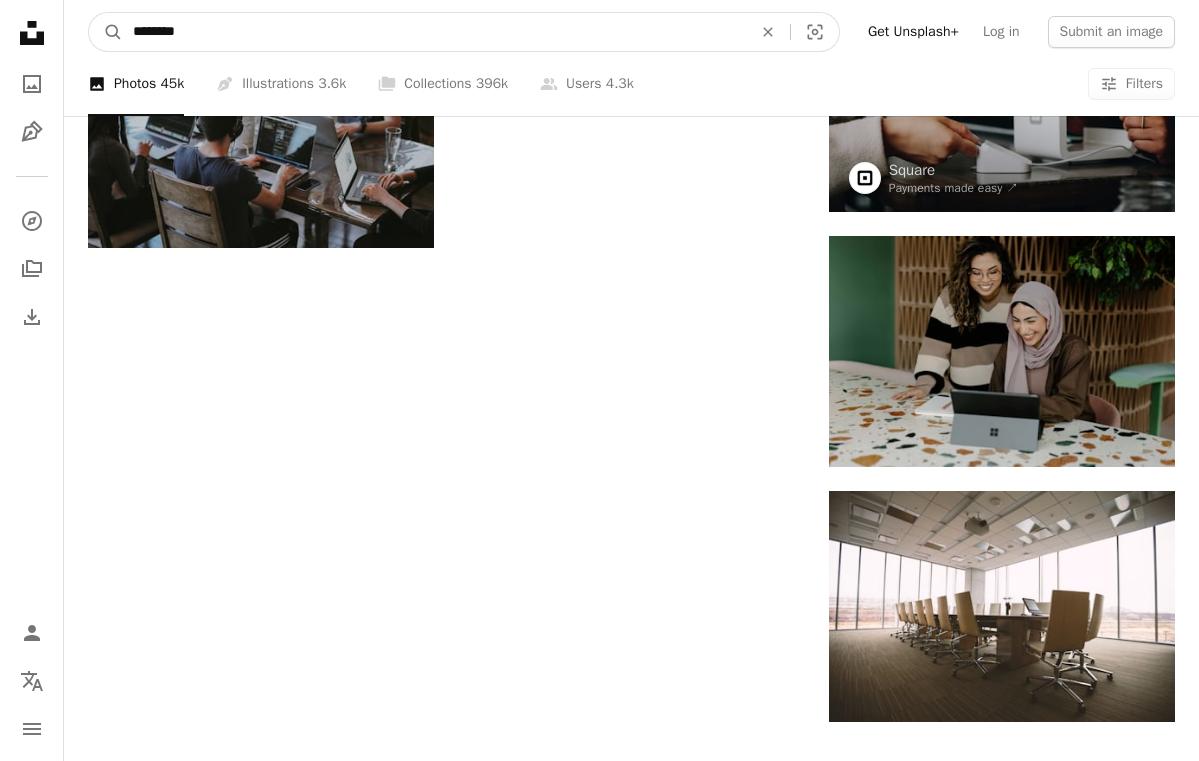 click on "********" at bounding box center (434, 32) 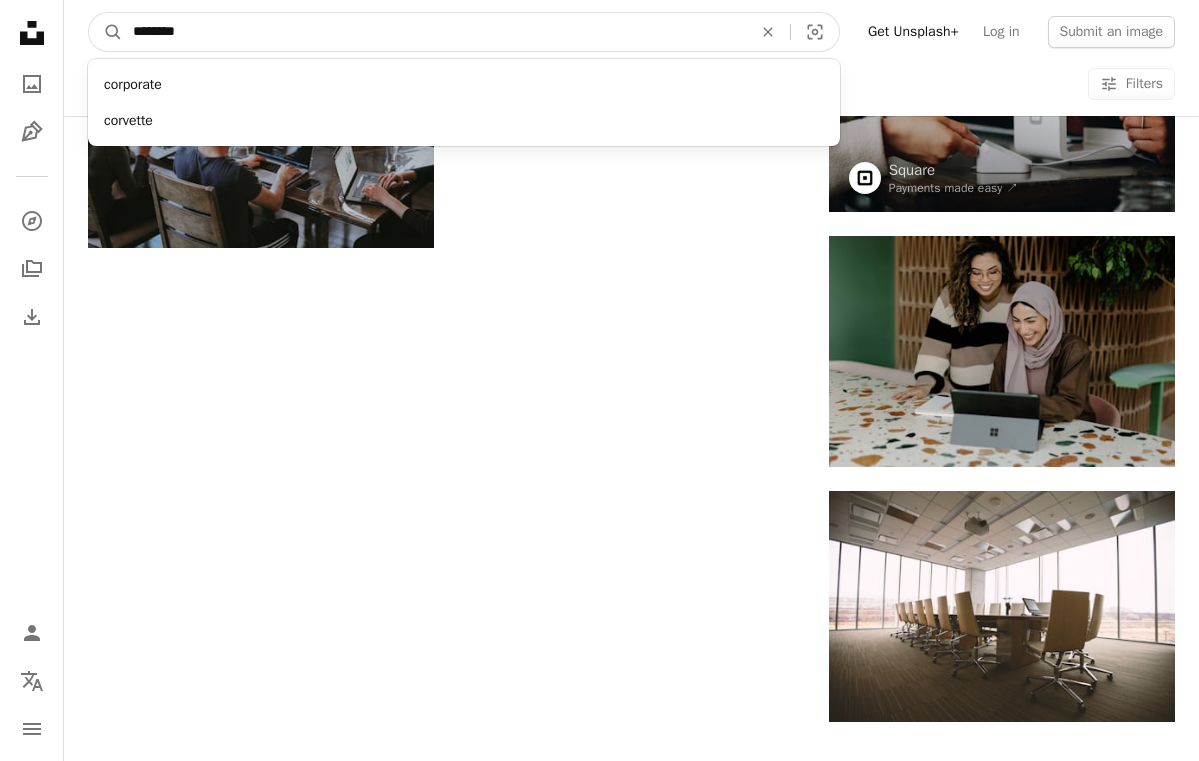 type on "*********" 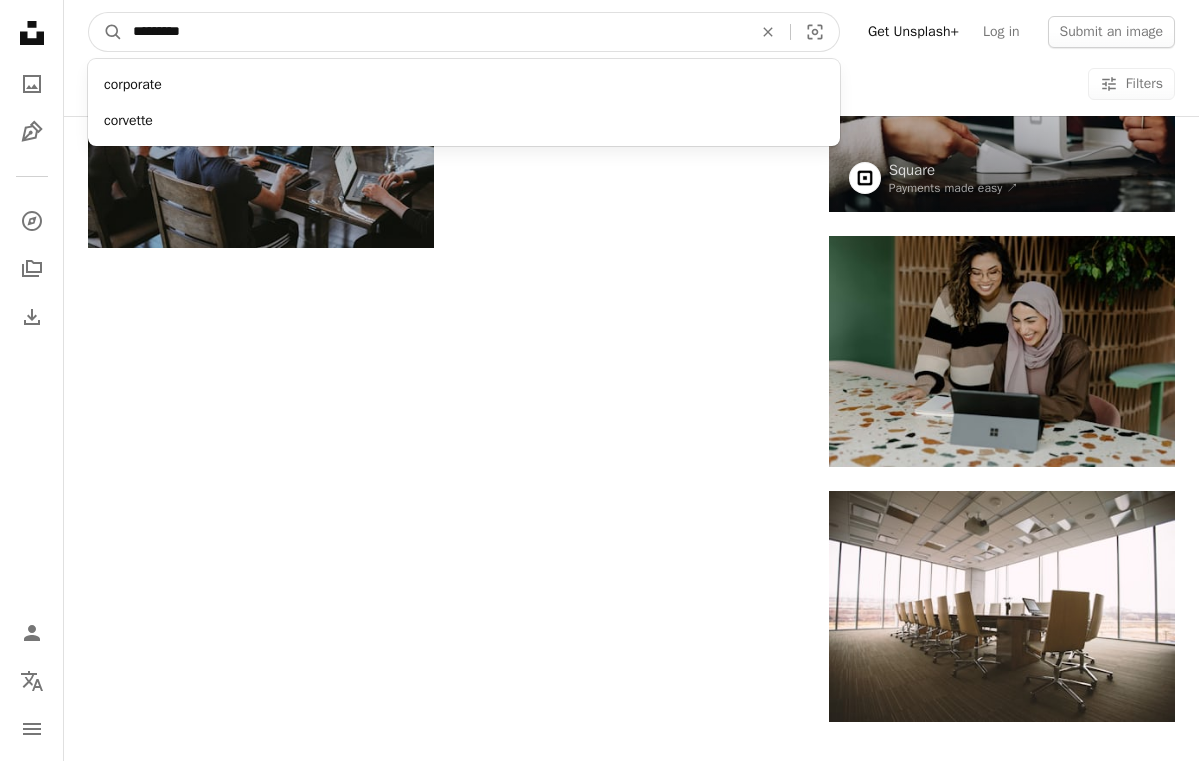 click on "A magnifying glass" at bounding box center (106, 32) 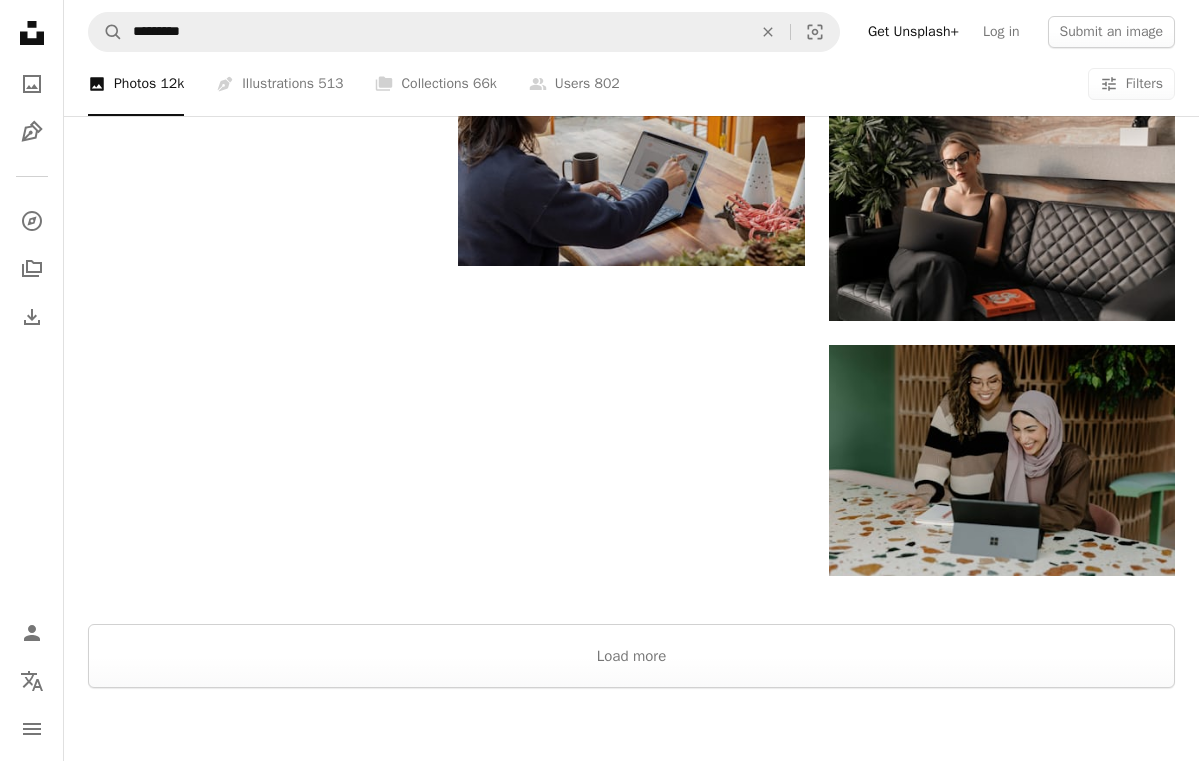 scroll, scrollTop: 2390, scrollLeft: 0, axis: vertical 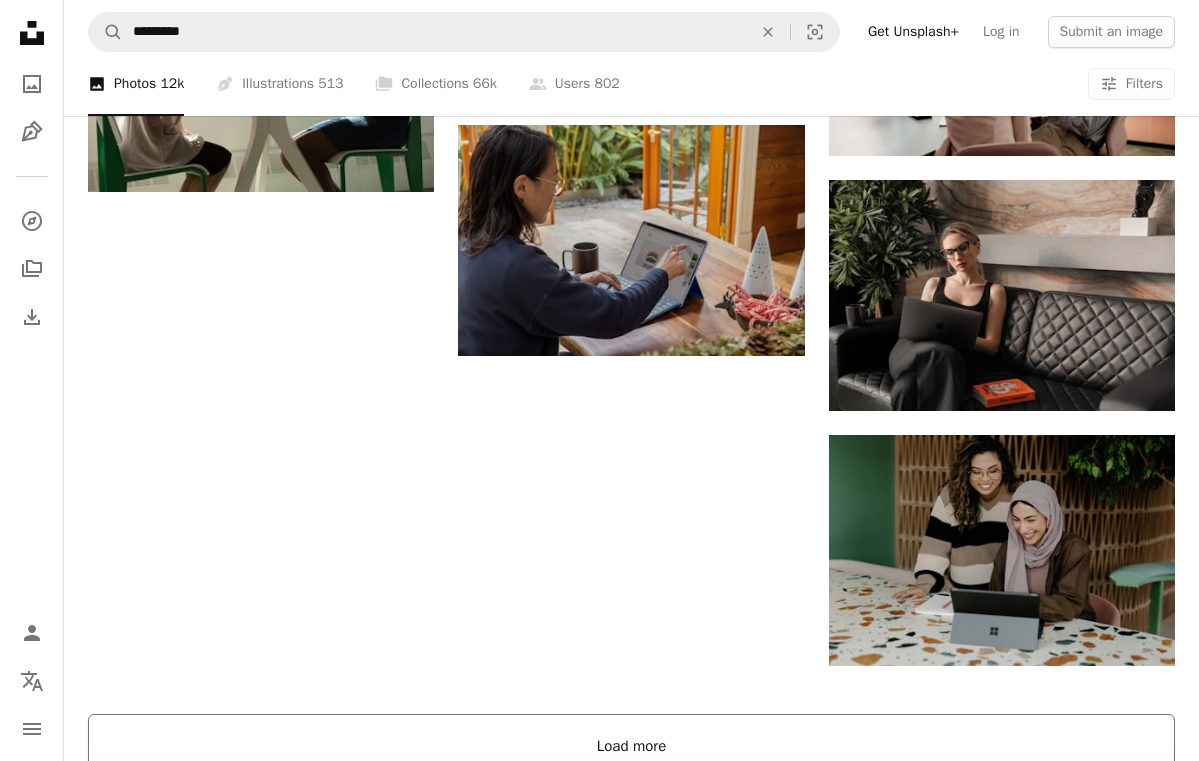 click on "Load more" at bounding box center (631, 746) 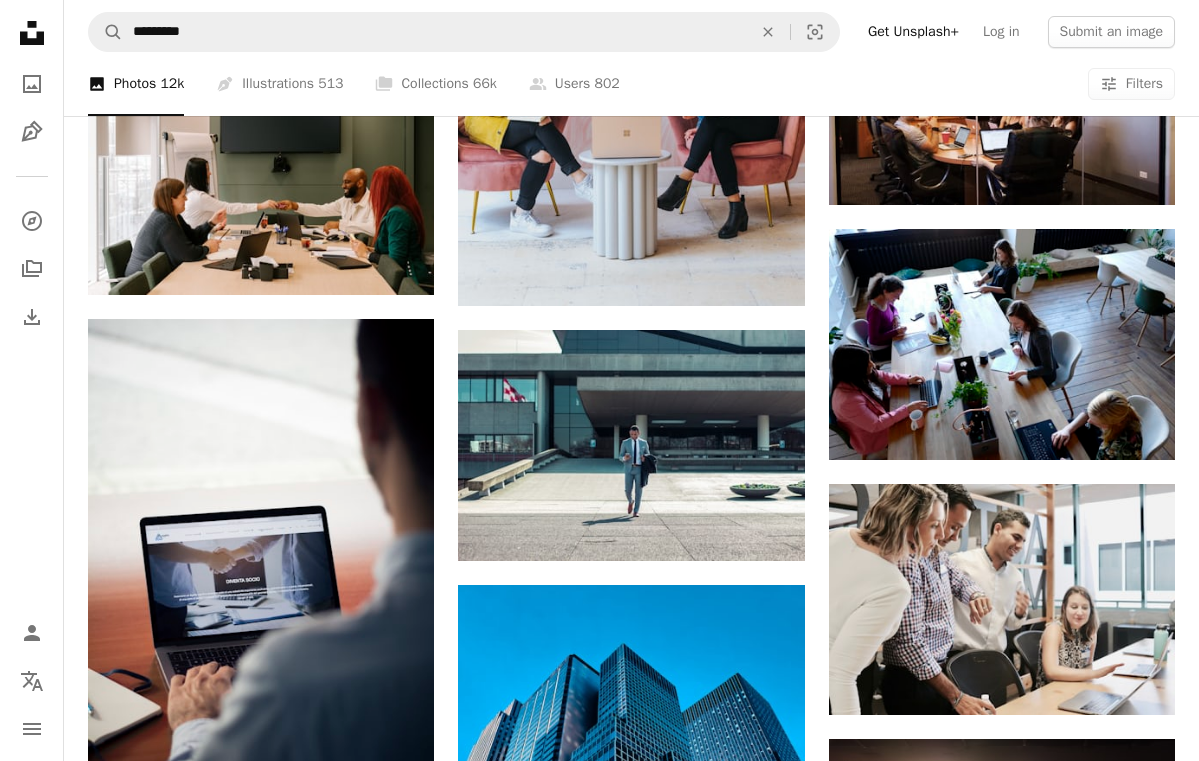 scroll, scrollTop: 13456, scrollLeft: 0, axis: vertical 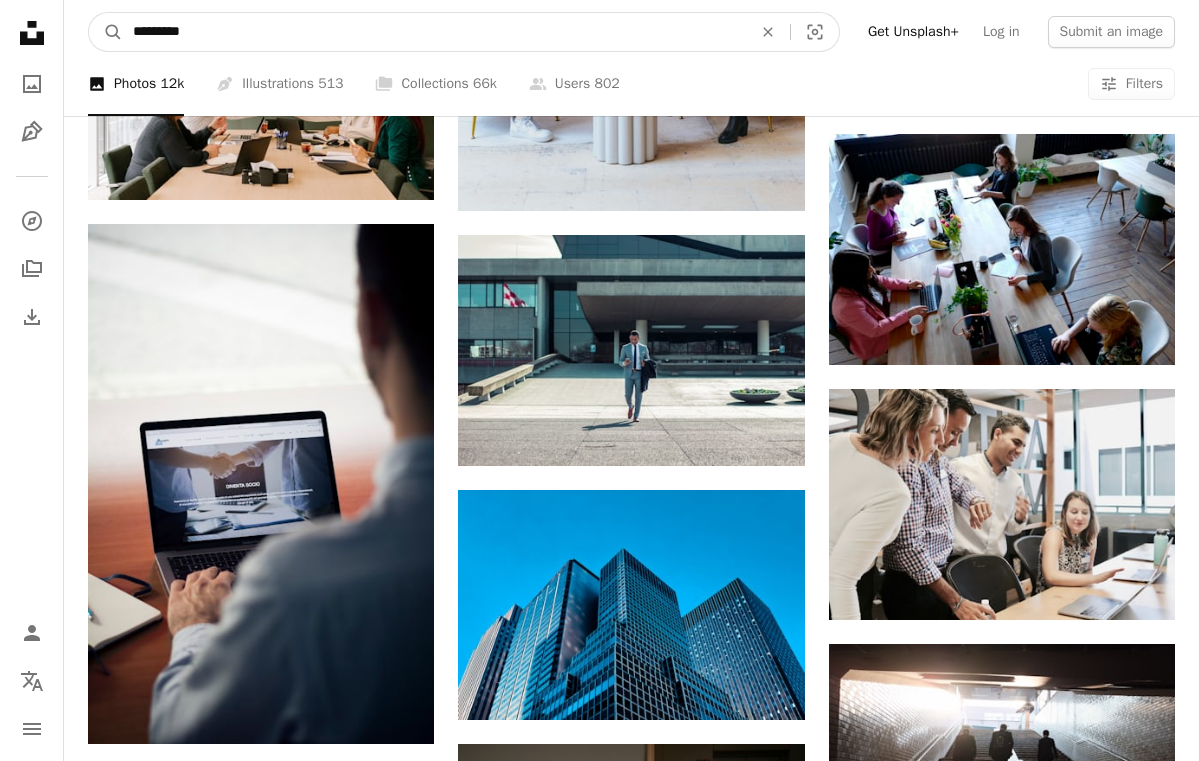 click on "*********" at bounding box center [434, 32] 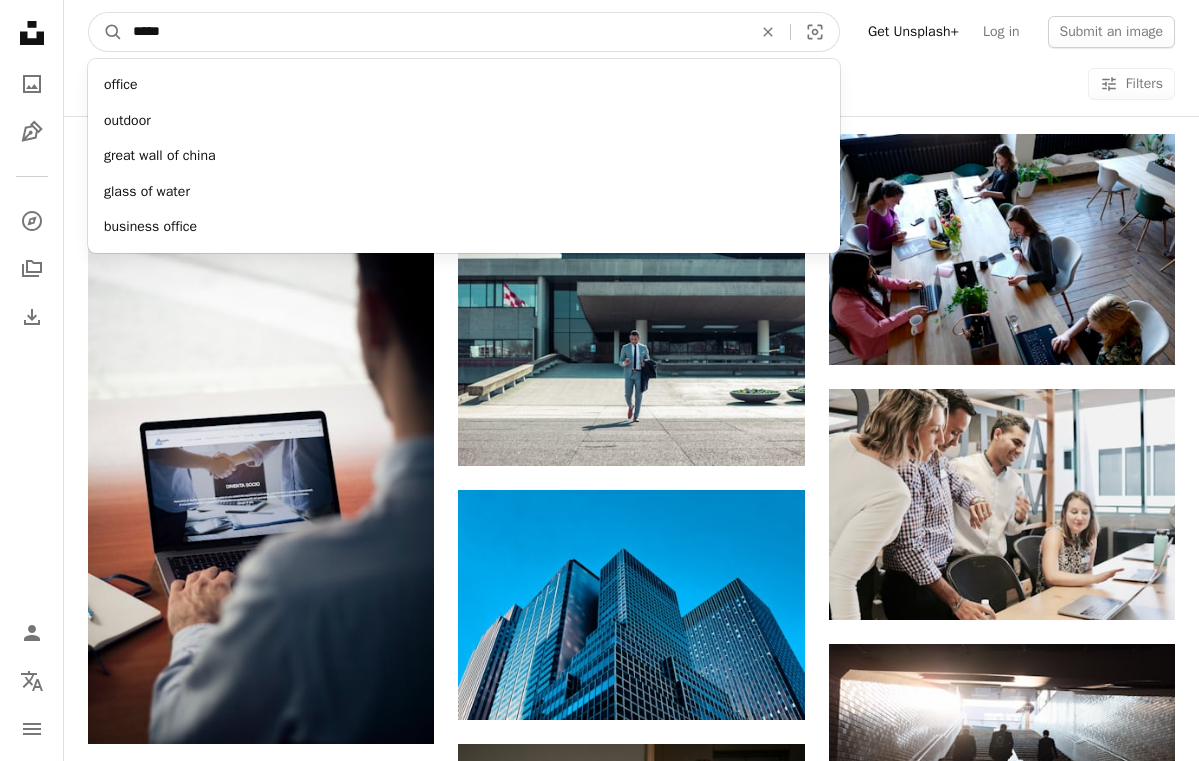 type on "******" 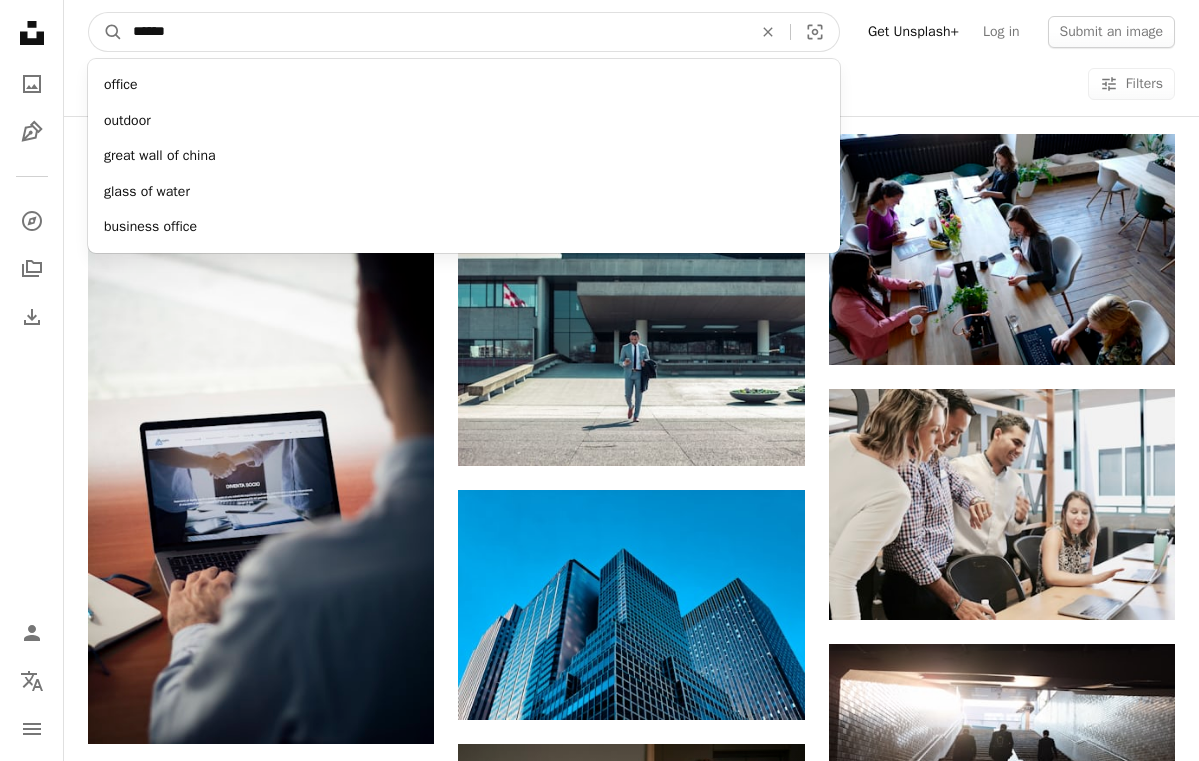 click on "A magnifying glass" at bounding box center [106, 32] 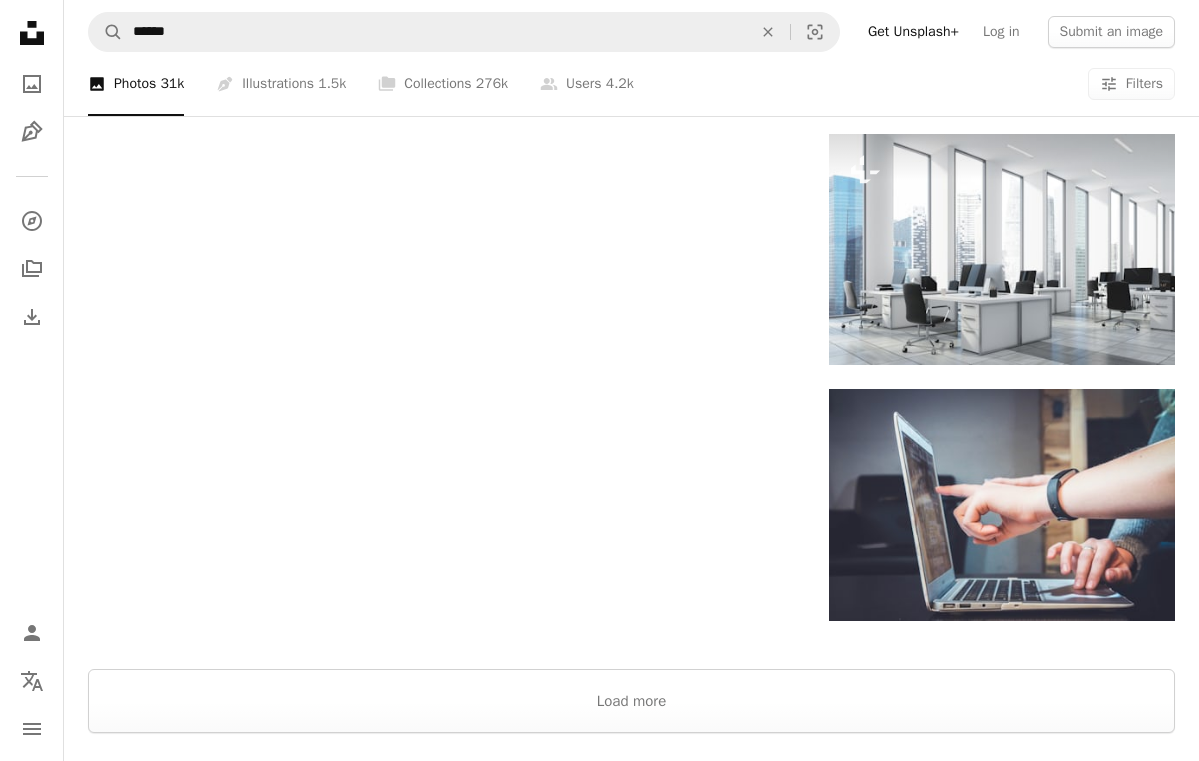 scroll, scrollTop: 2644, scrollLeft: 0, axis: vertical 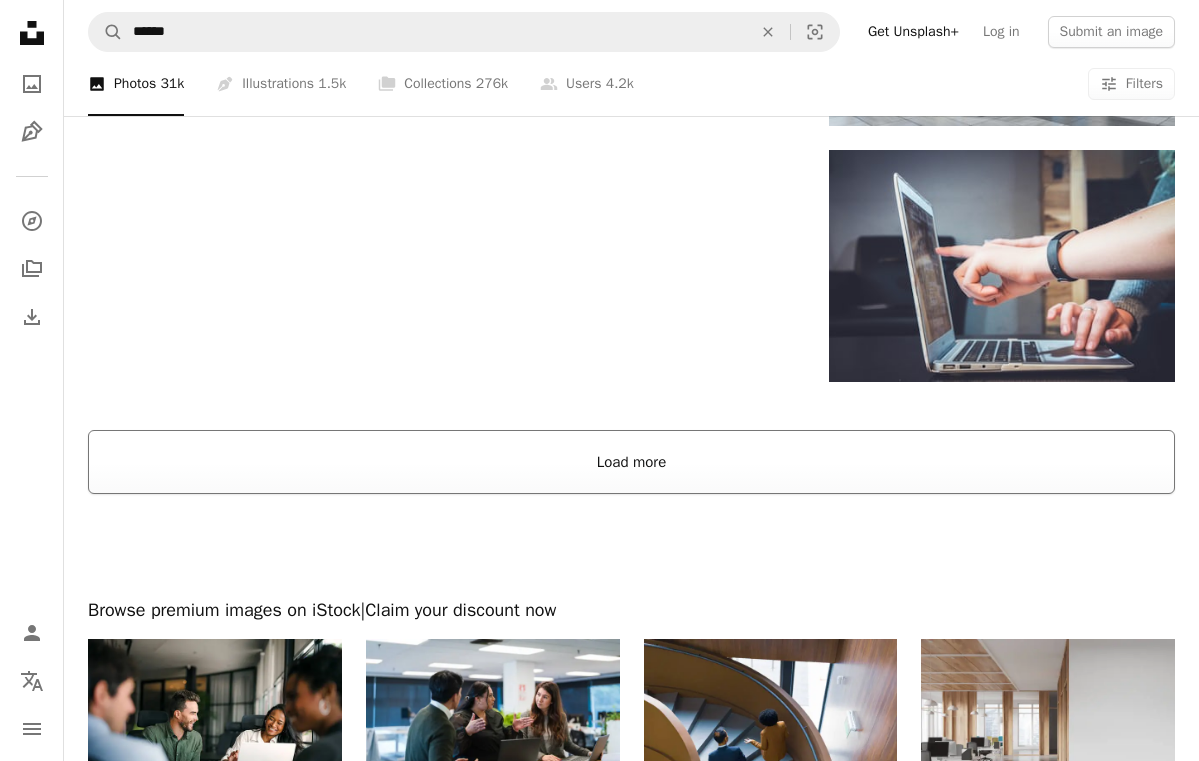 click on "Load more" at bounding box center (631, 462) 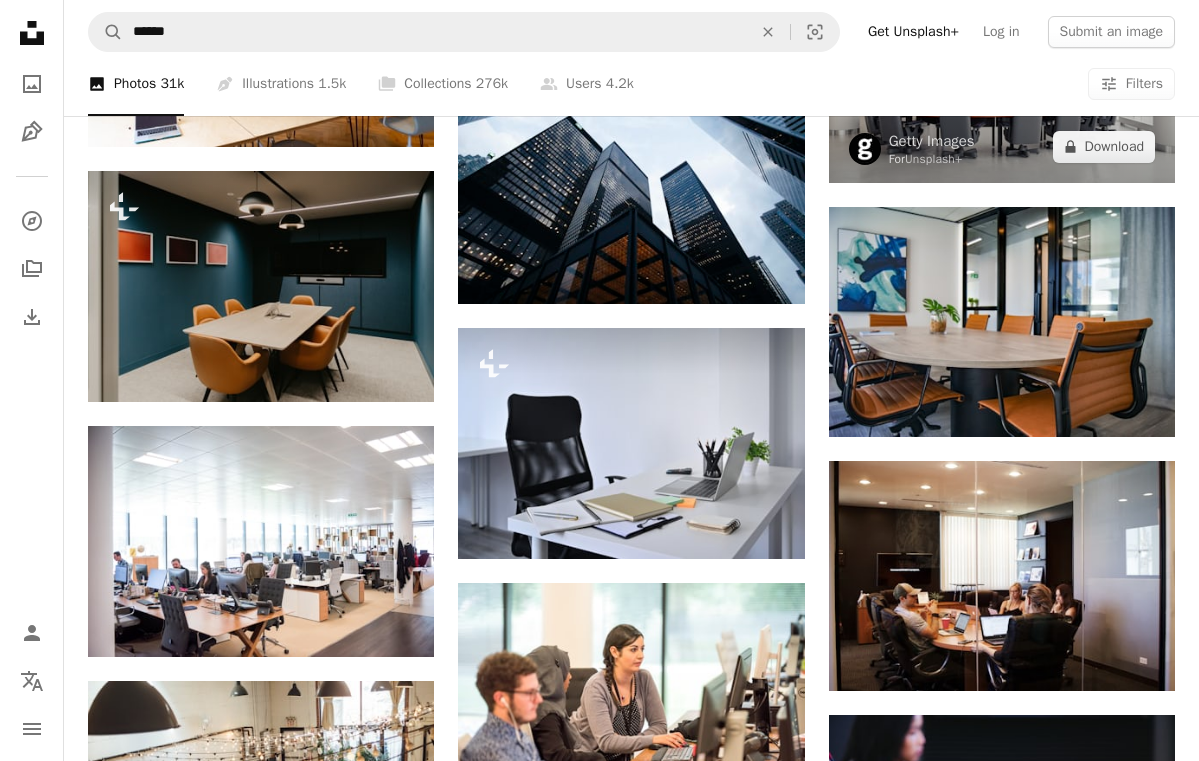 scroll, scrollTop: 8140, scrollLeft: 0, axis: vertical 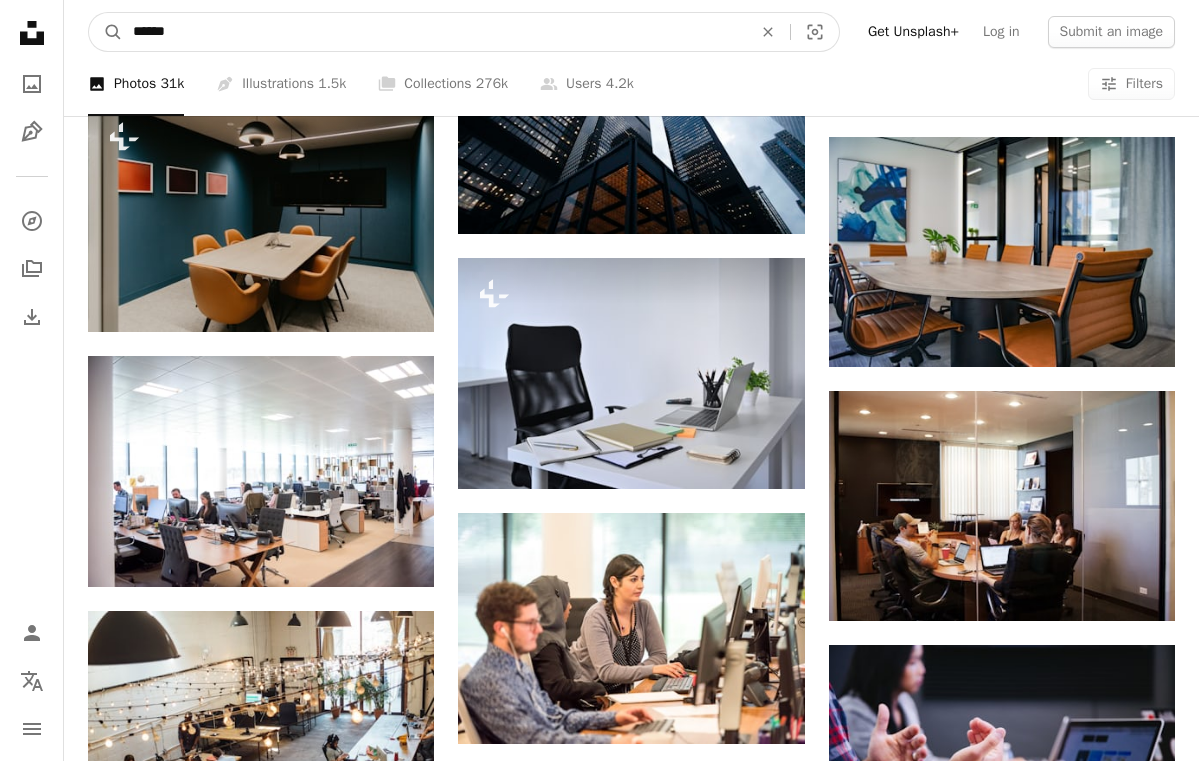 click on "******" at bounding box center (434, 32) 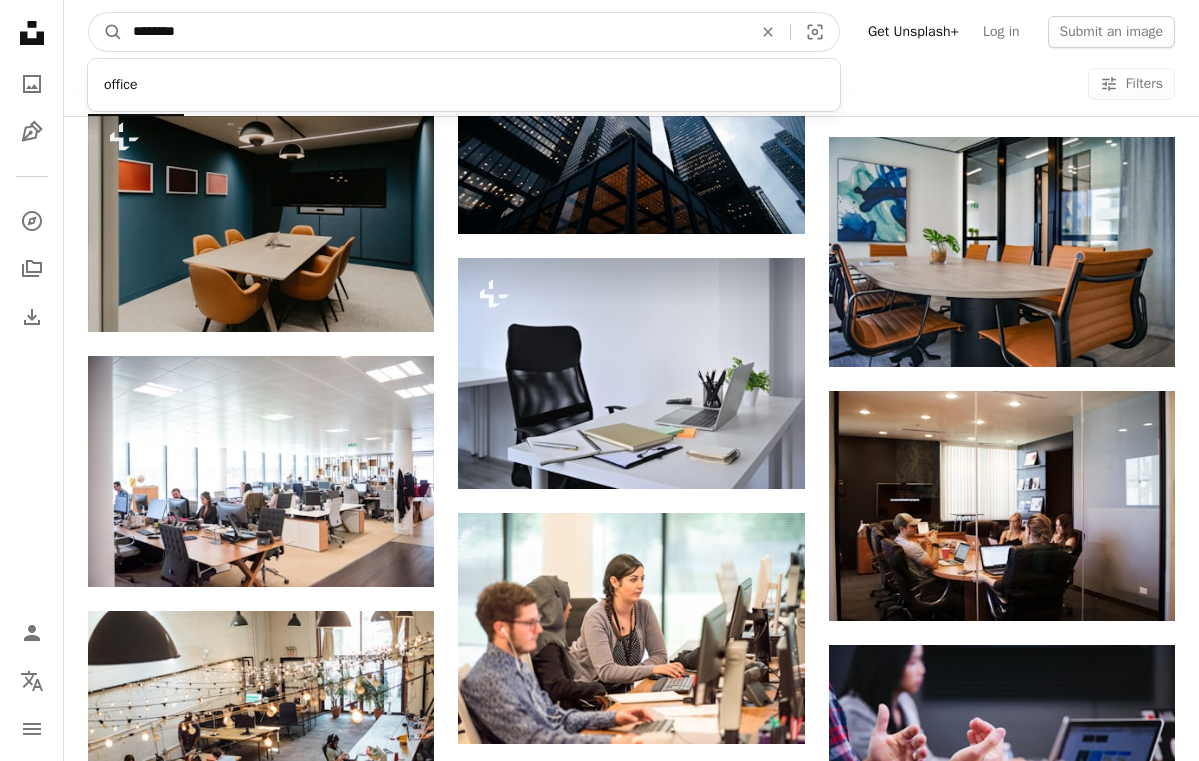 type on "*********" 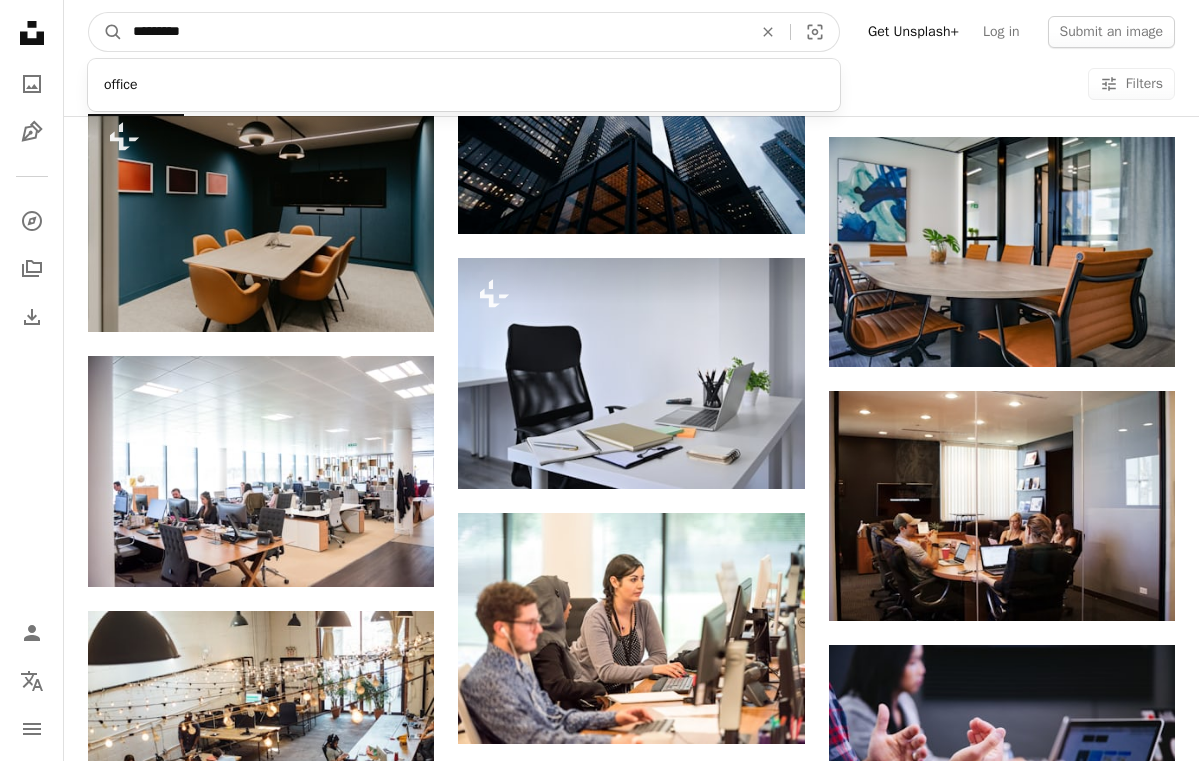 click on "A magnifying glass" at bounding box center [106, 32] 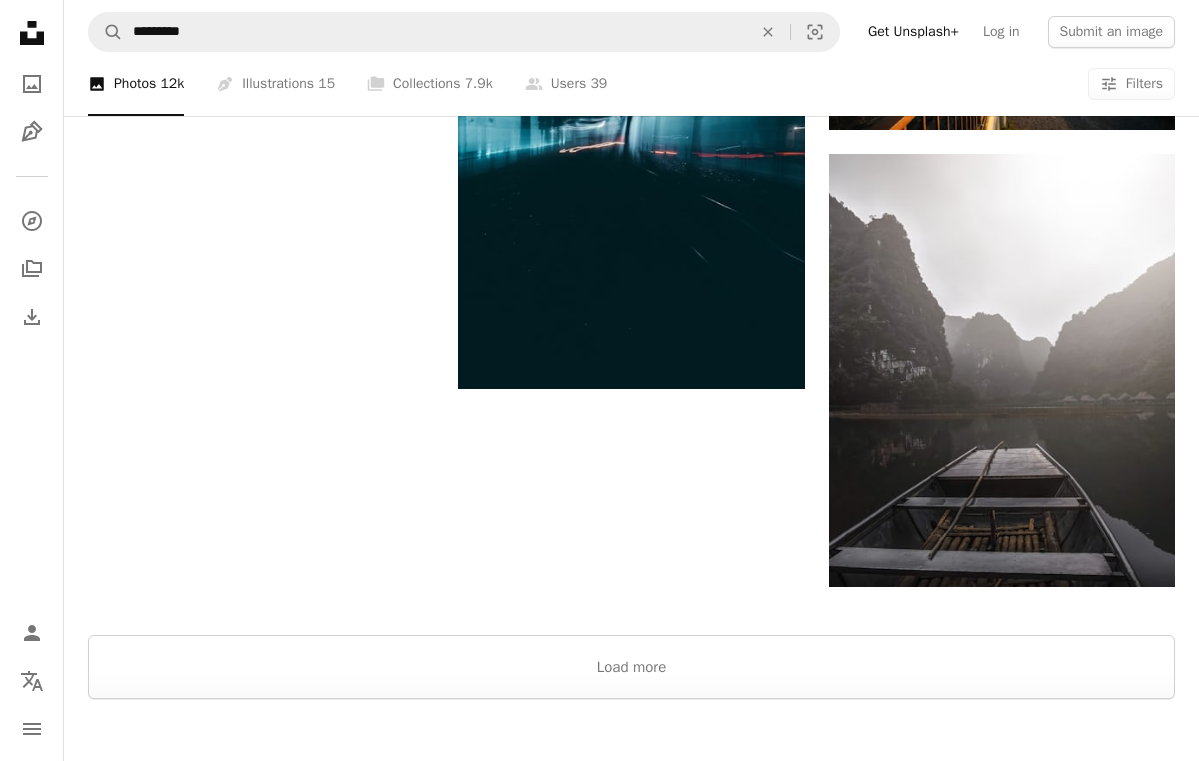 scroll, scrollTop: 2601, scrollLeft: 0, axis: vertical 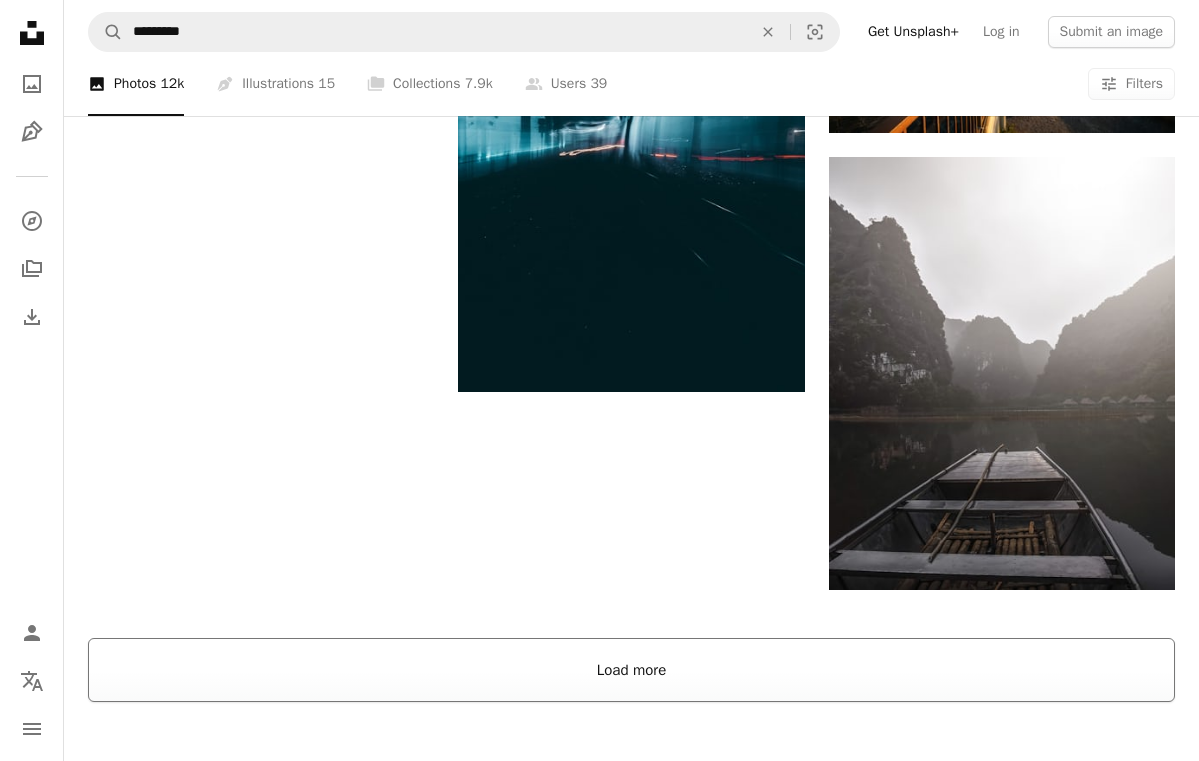 click on "Load more" at bounding box center [631, 670] 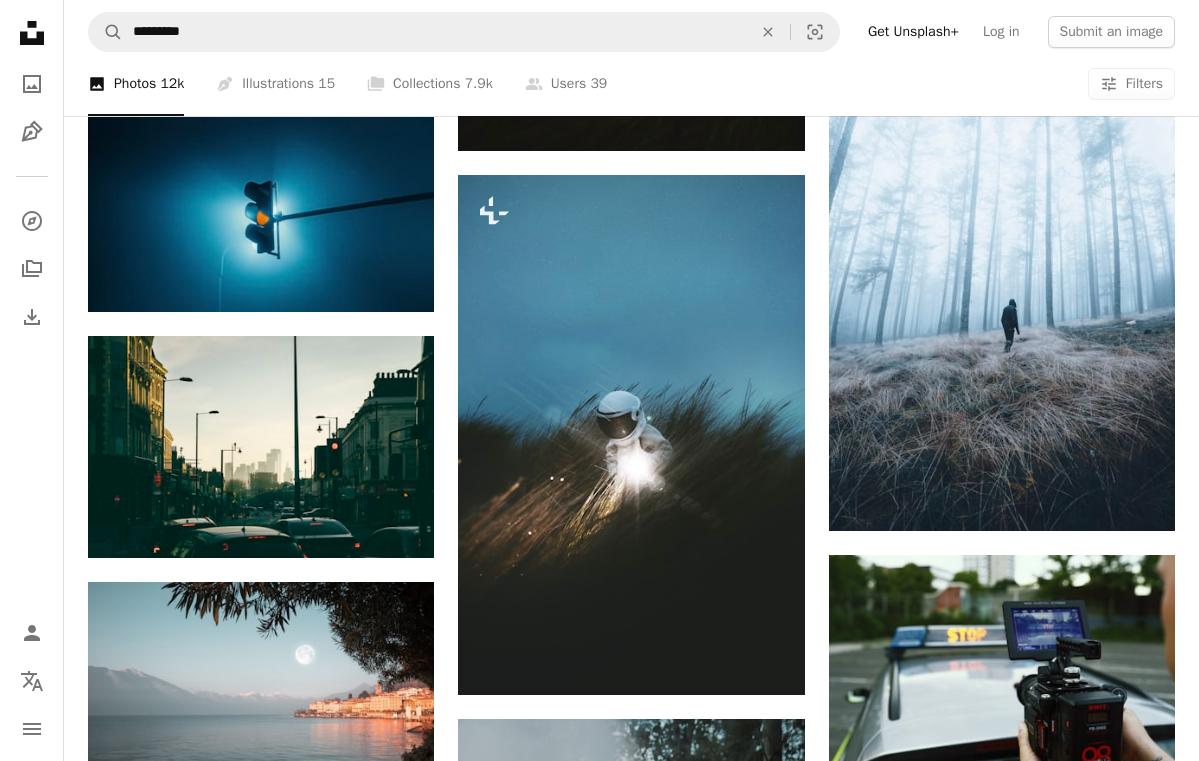 scroll, scrollTop: 5430, scrollLeft: 0, axis: vertical 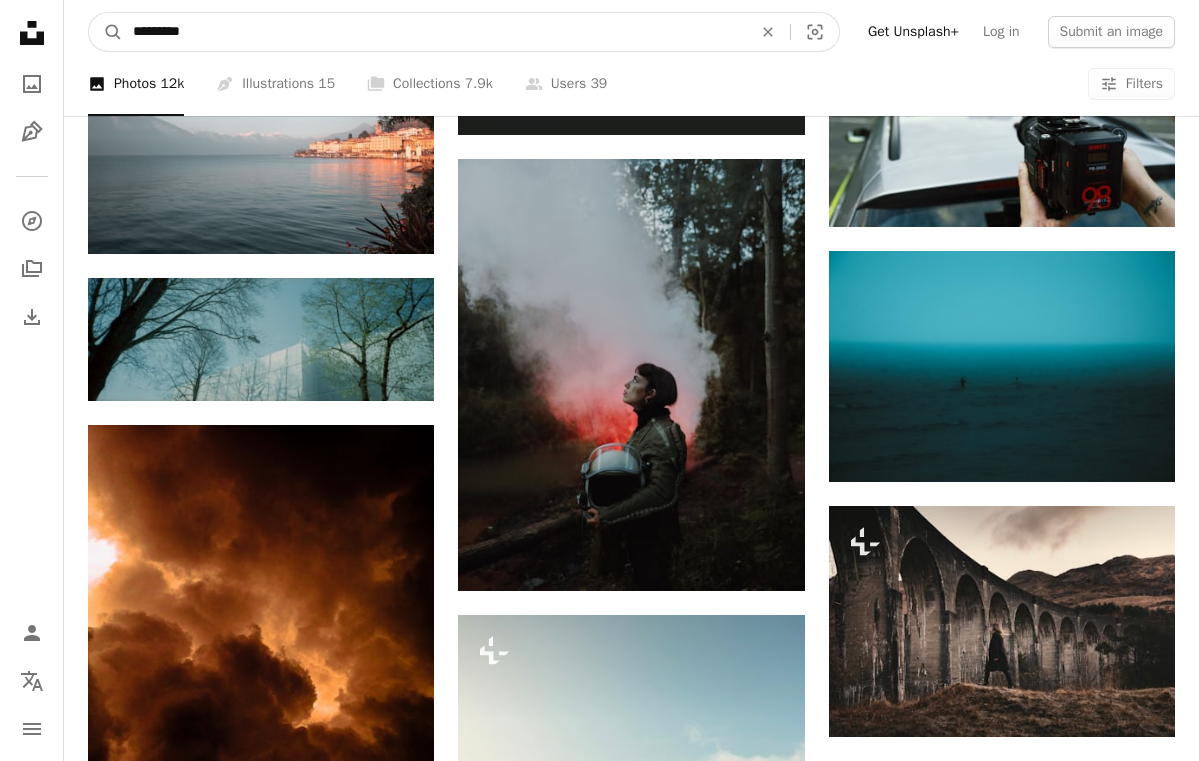 click on "*********" at bounding box center (434, 32) 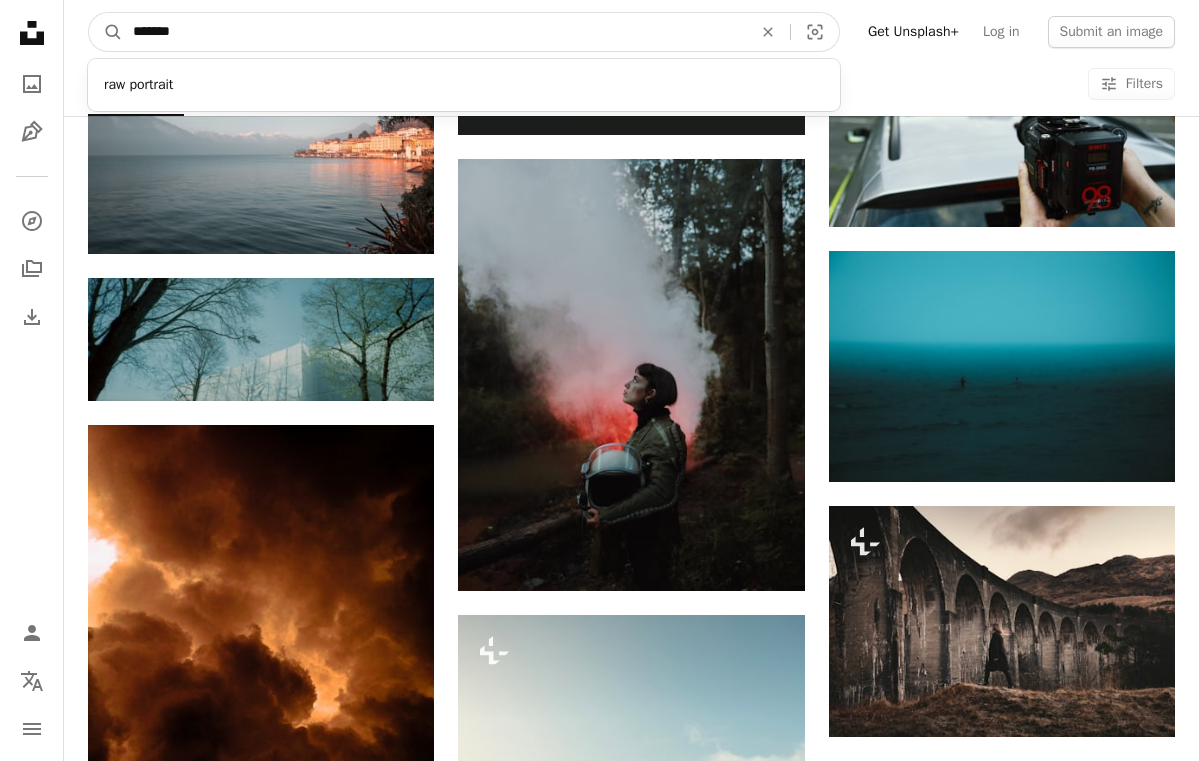 type on "********" 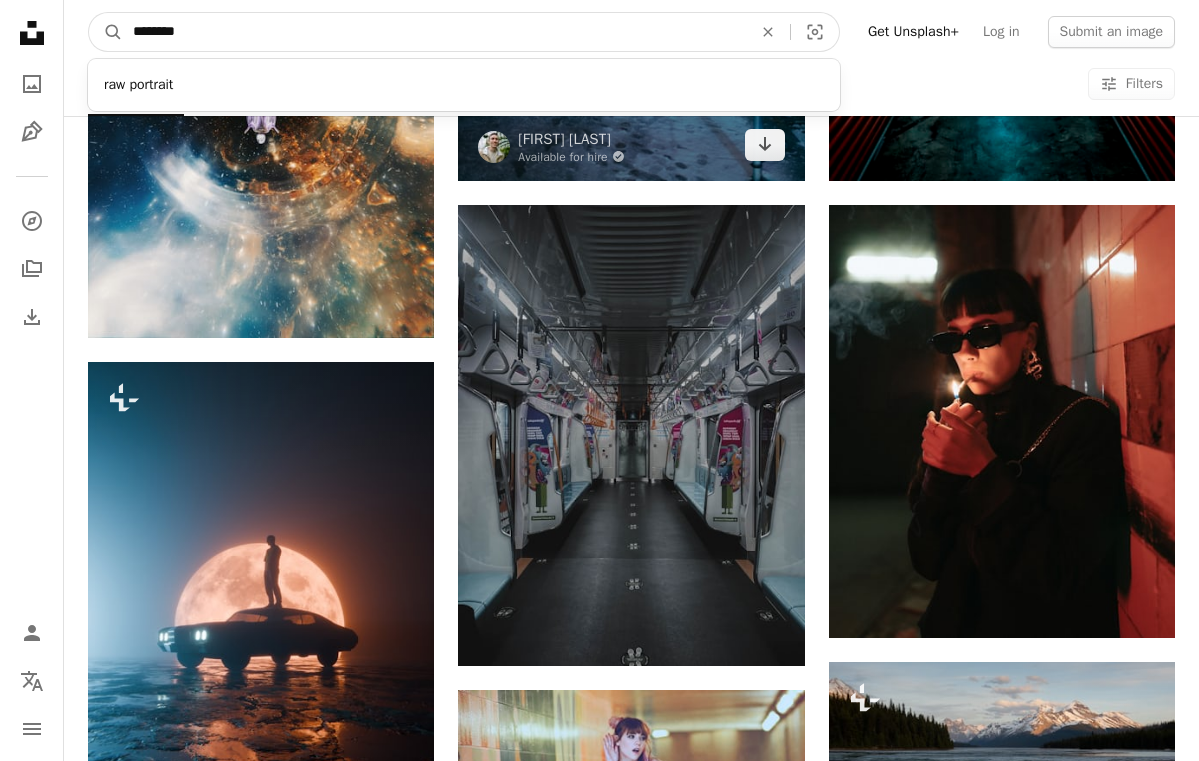 scroll, scrollTop: 8892, scrollLeft: 0, axis: vertical 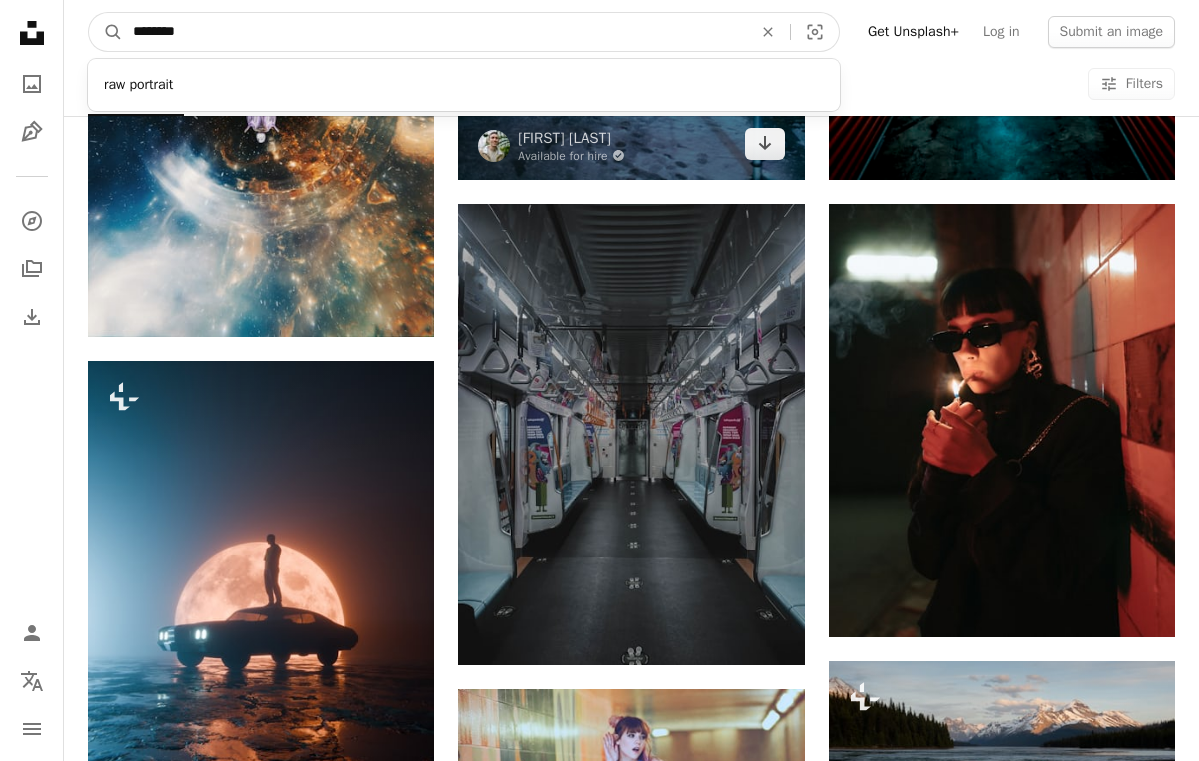 click on "A magnifying glass" at bounding box center [106, 32] 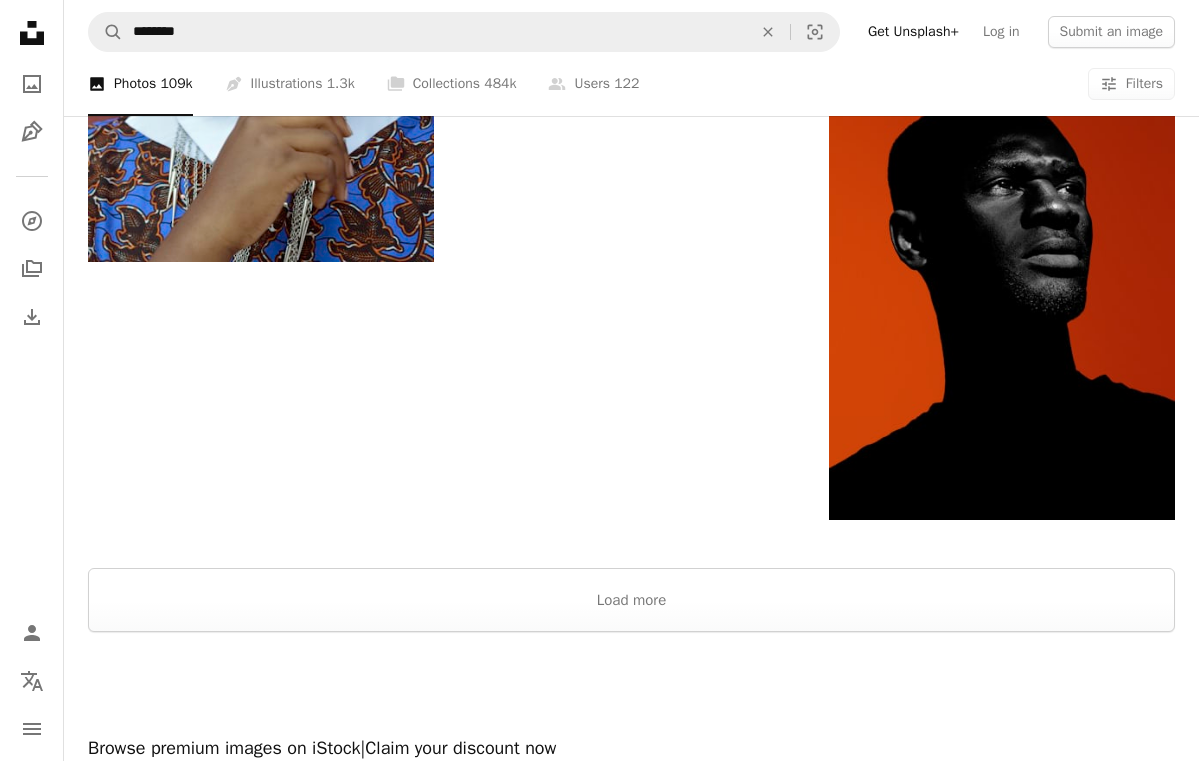 scroll, scrollTop: 3355, scrollLeft: 0, axis: vertical 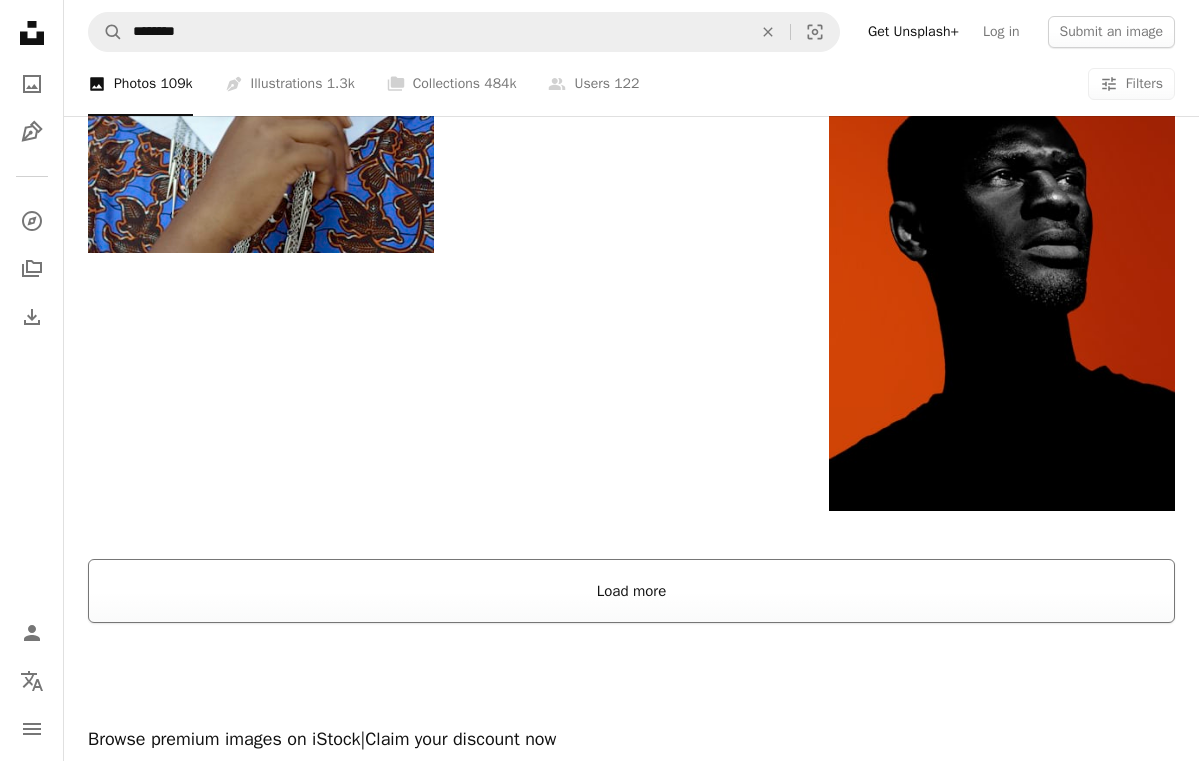 click on "Load more" at bounding box center [631, 591] 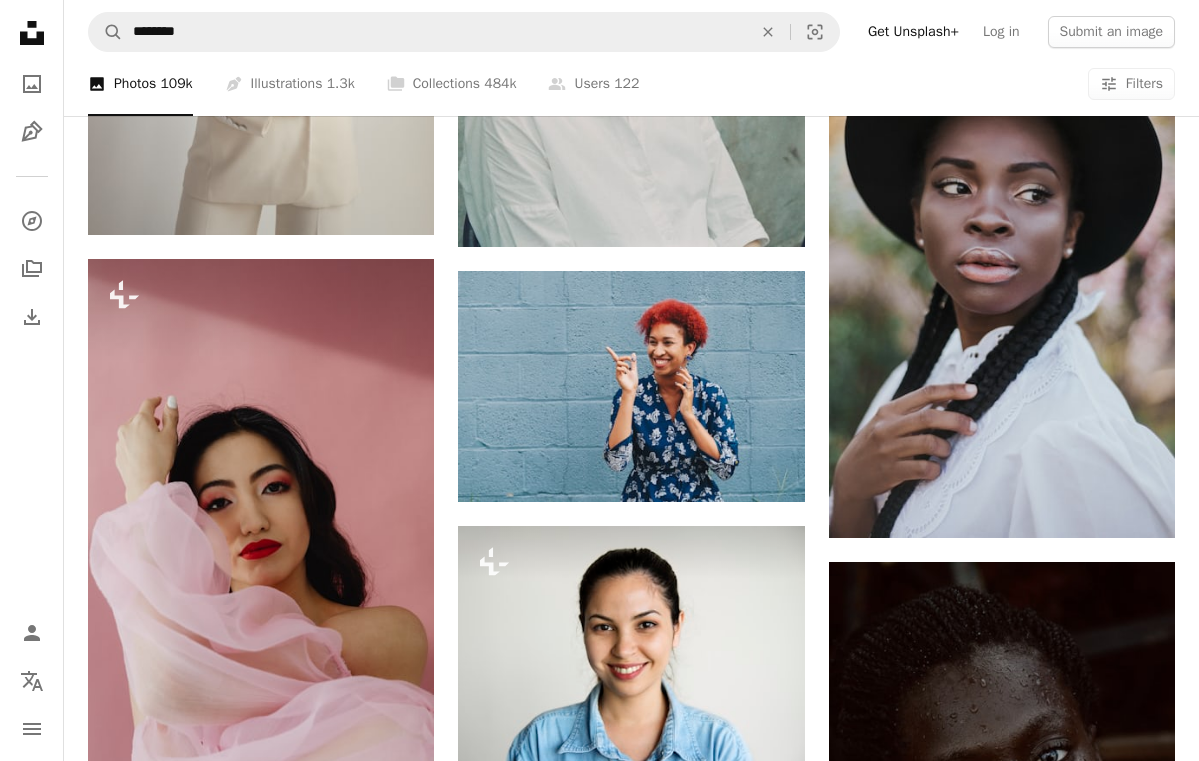 scroll, scrollTop: 29987, scrollLeft: 0, axis: vertical 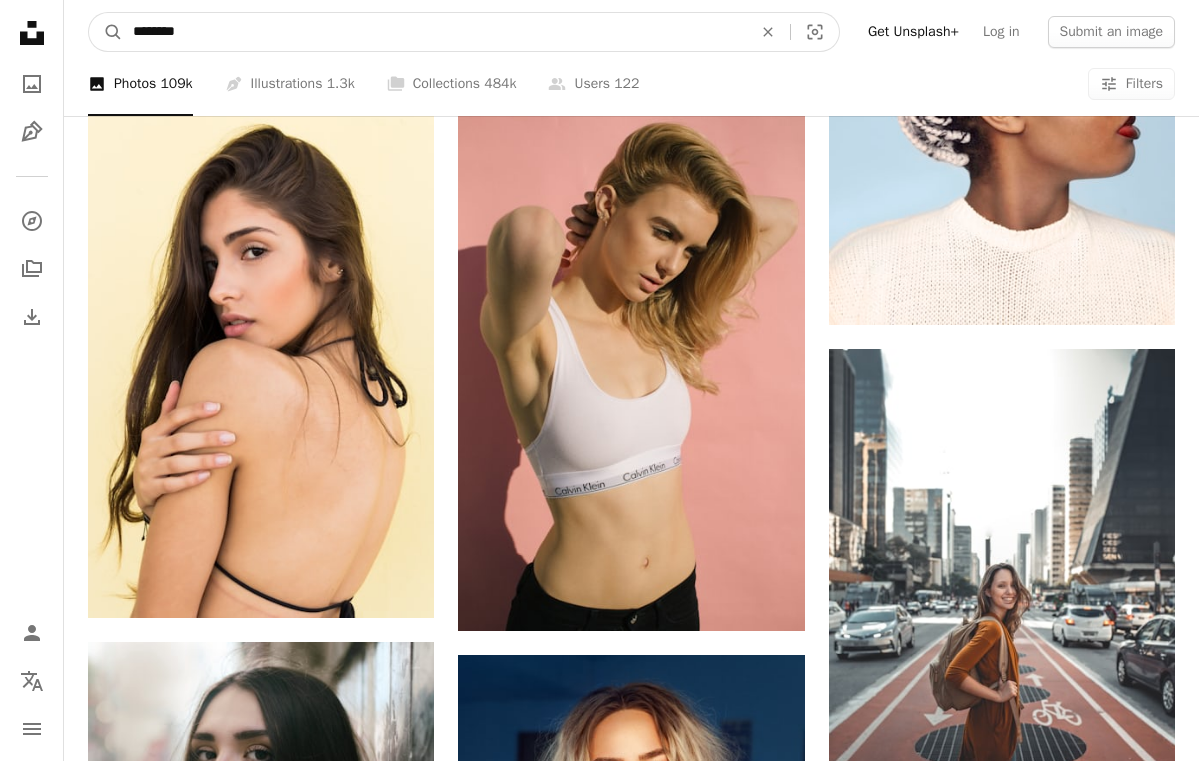 click on "********" at bounding box center (434, 32) 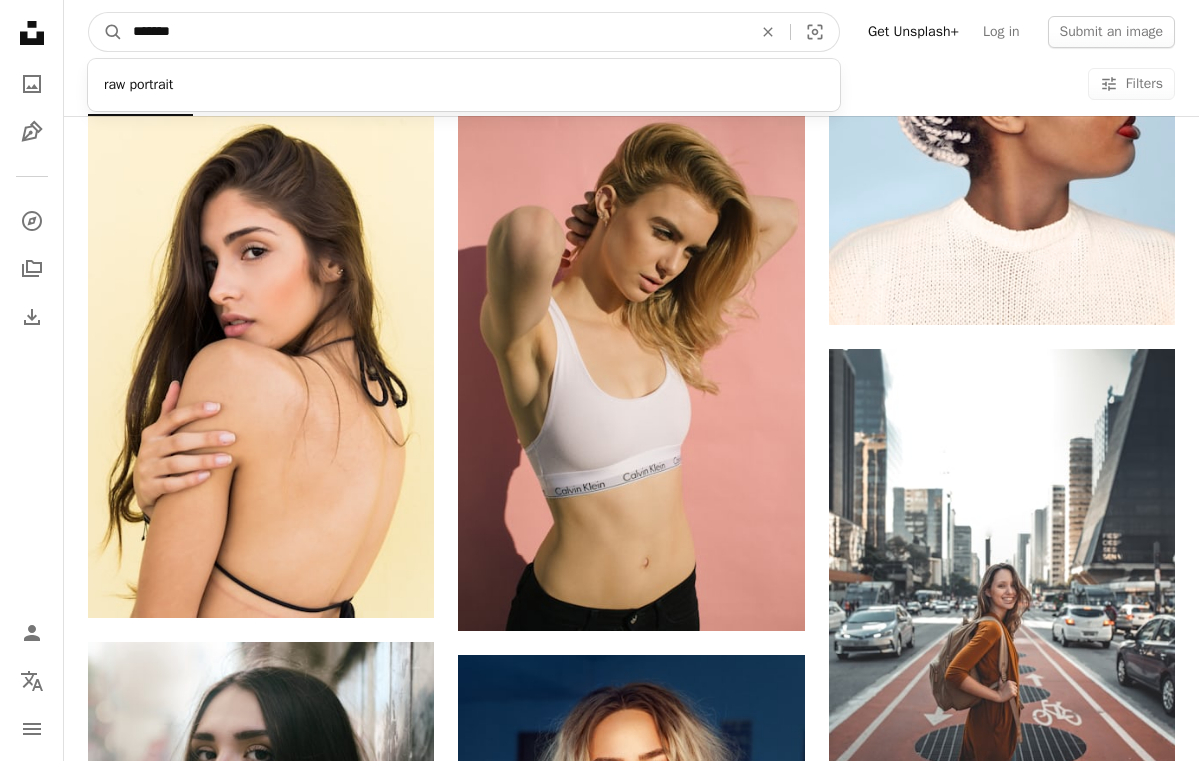 type on "********" 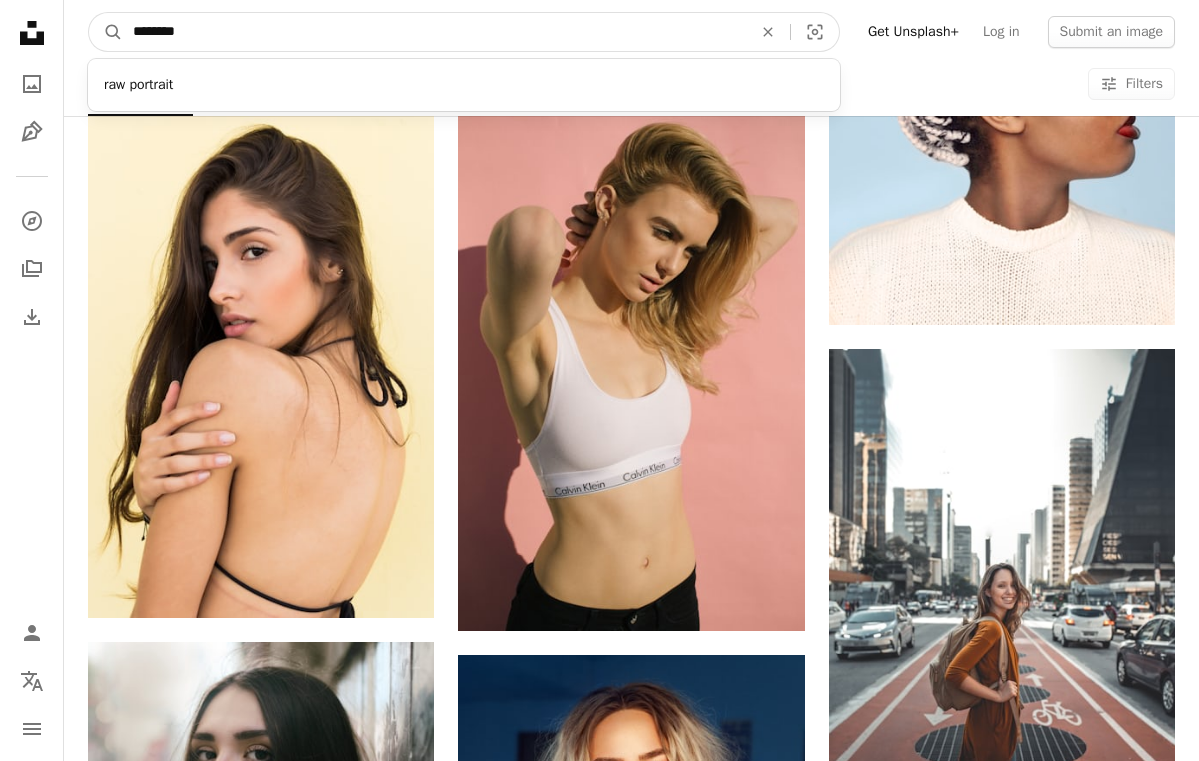 click on "A magnifying glass" at bounding box center (106, 32) 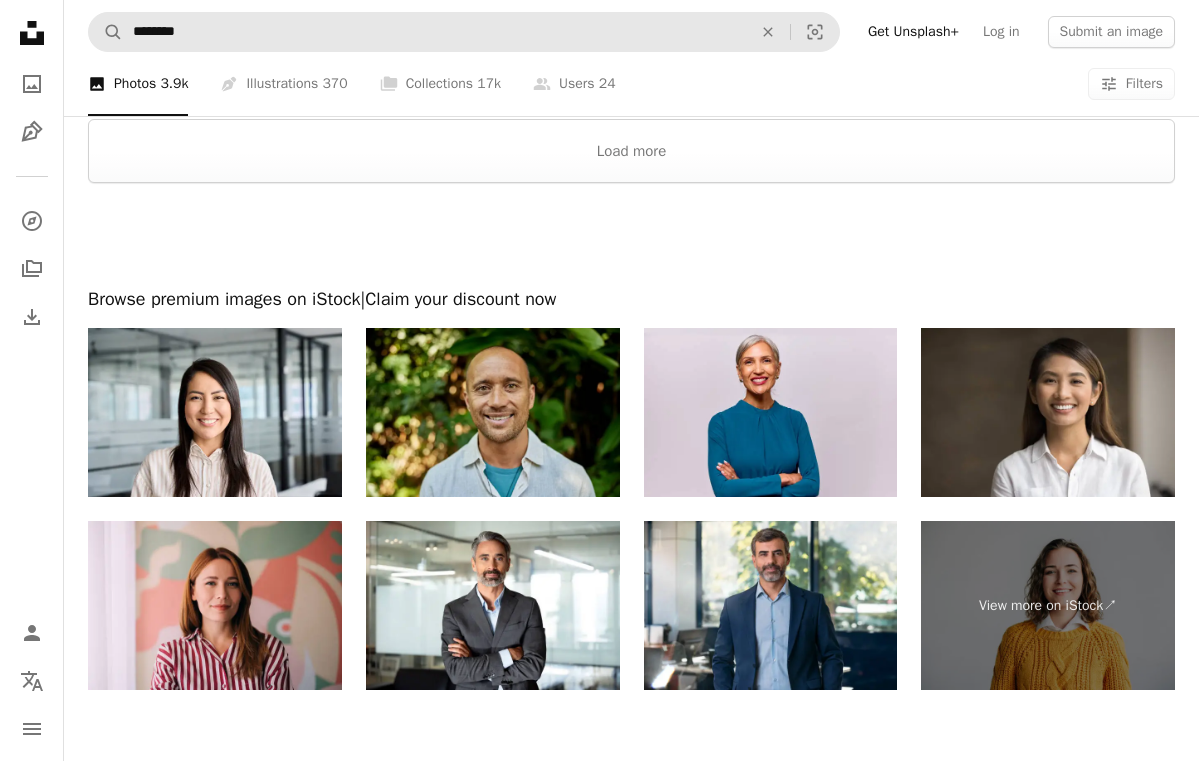 scroll, scrollTop: 3872, scrollLeft: 0, axis: vertical 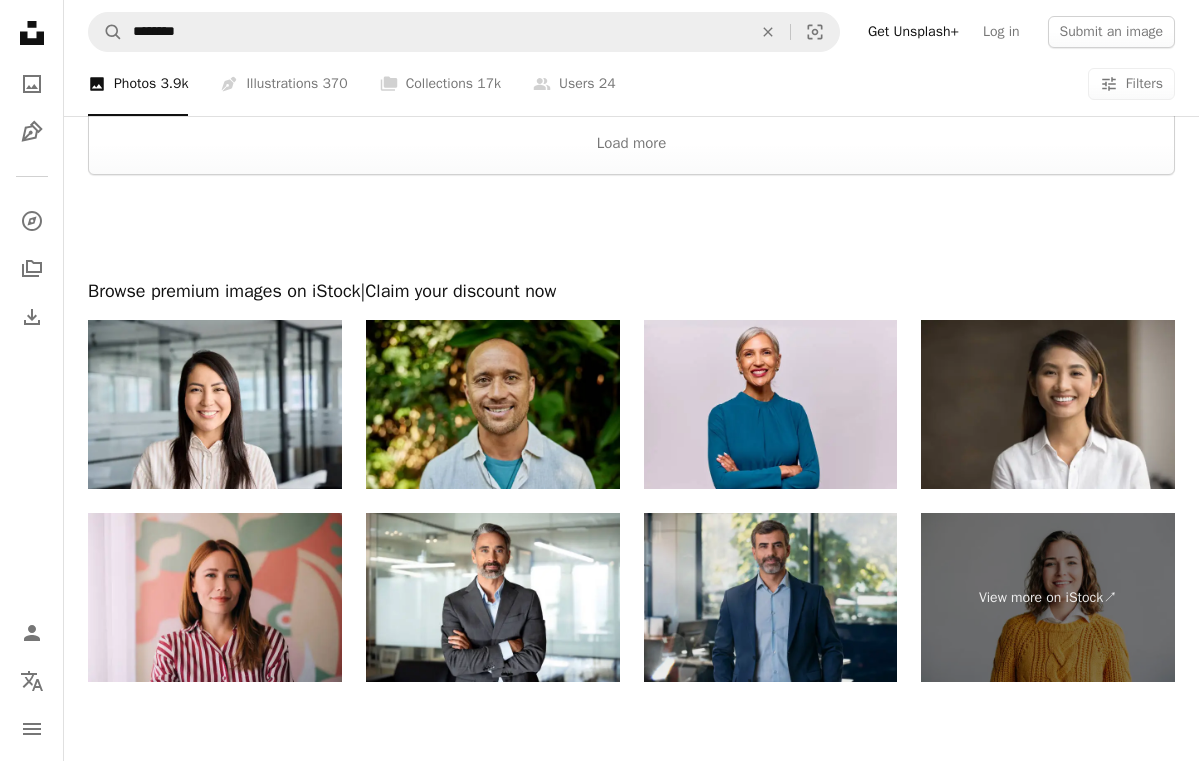 click at bounding box center [771, 597] 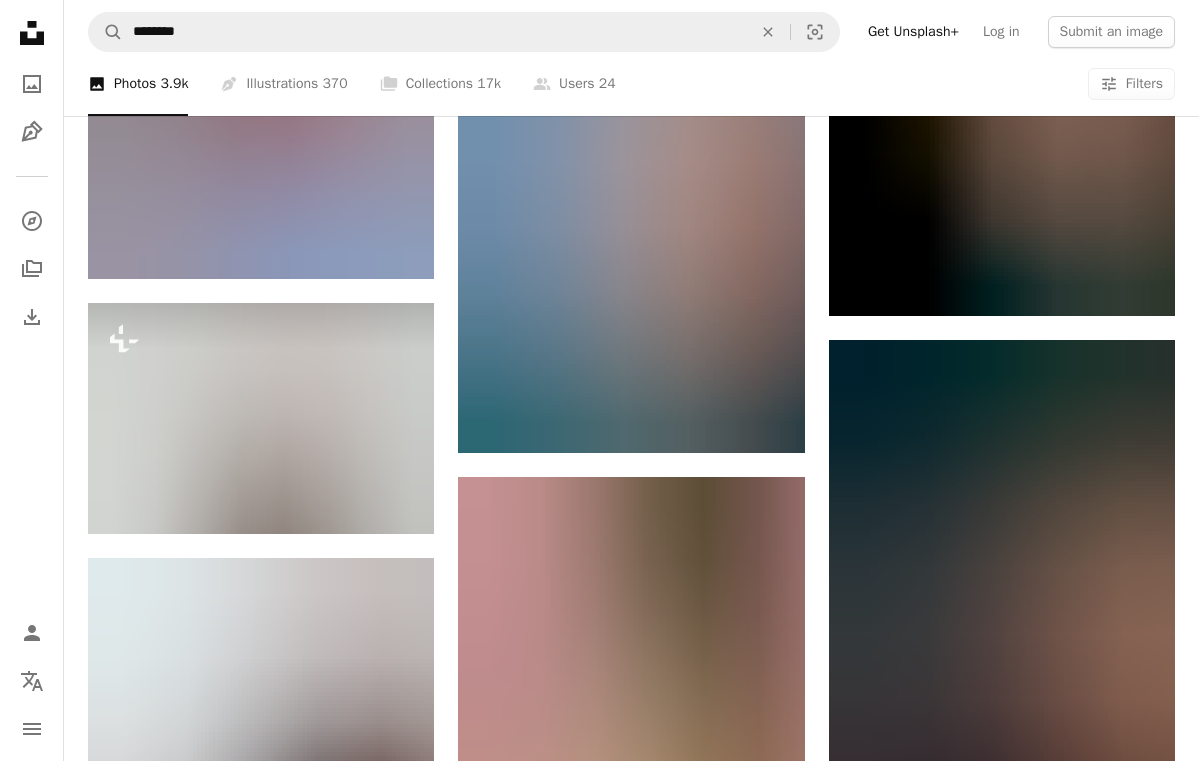 scroll, scrollTop: 2453, scrollLeft: 0, axis: vertical 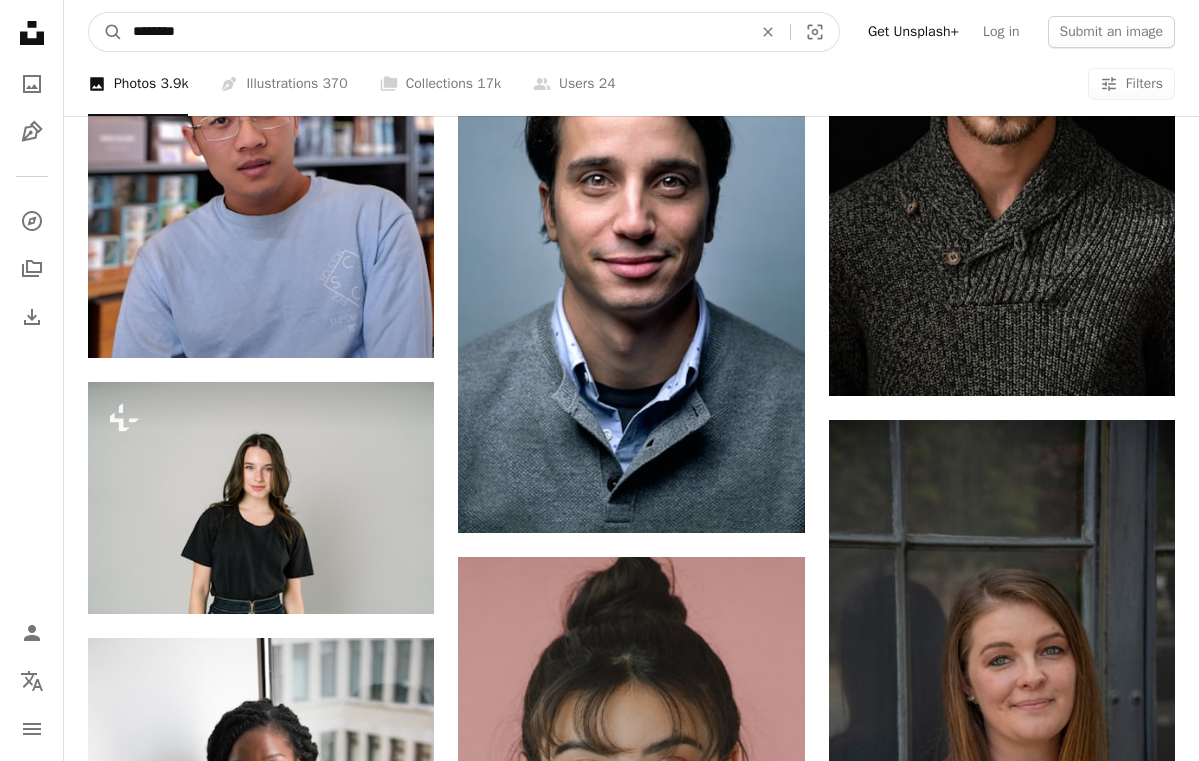 click on "********" at bounding box center (434, 32) 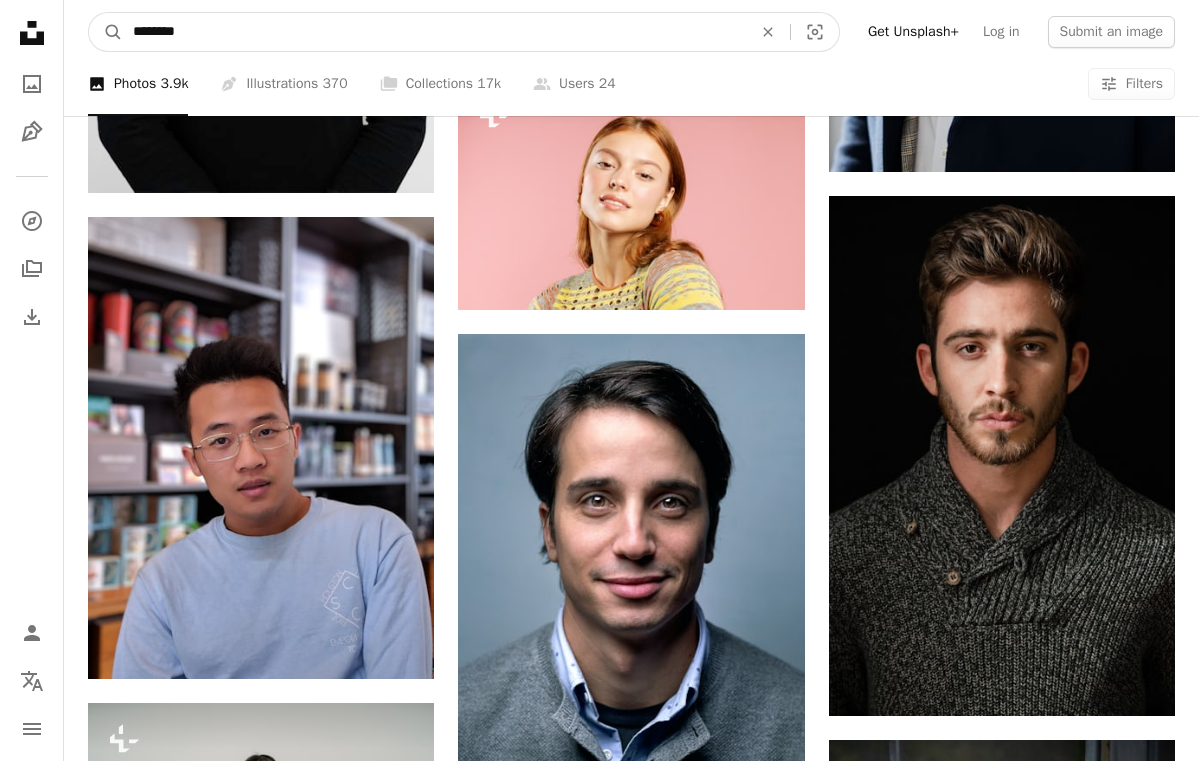 scroll, scrollTop: 2133, scrollLeft: 0, axis: vertical 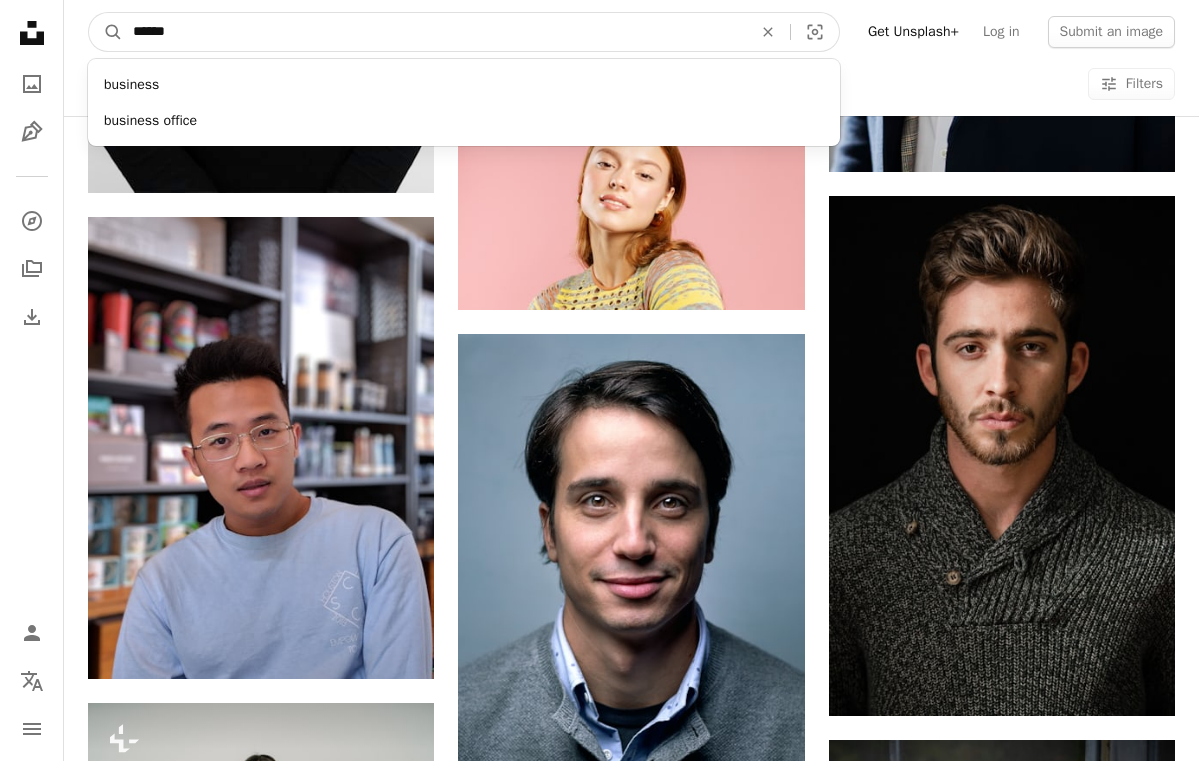 type on "*******" 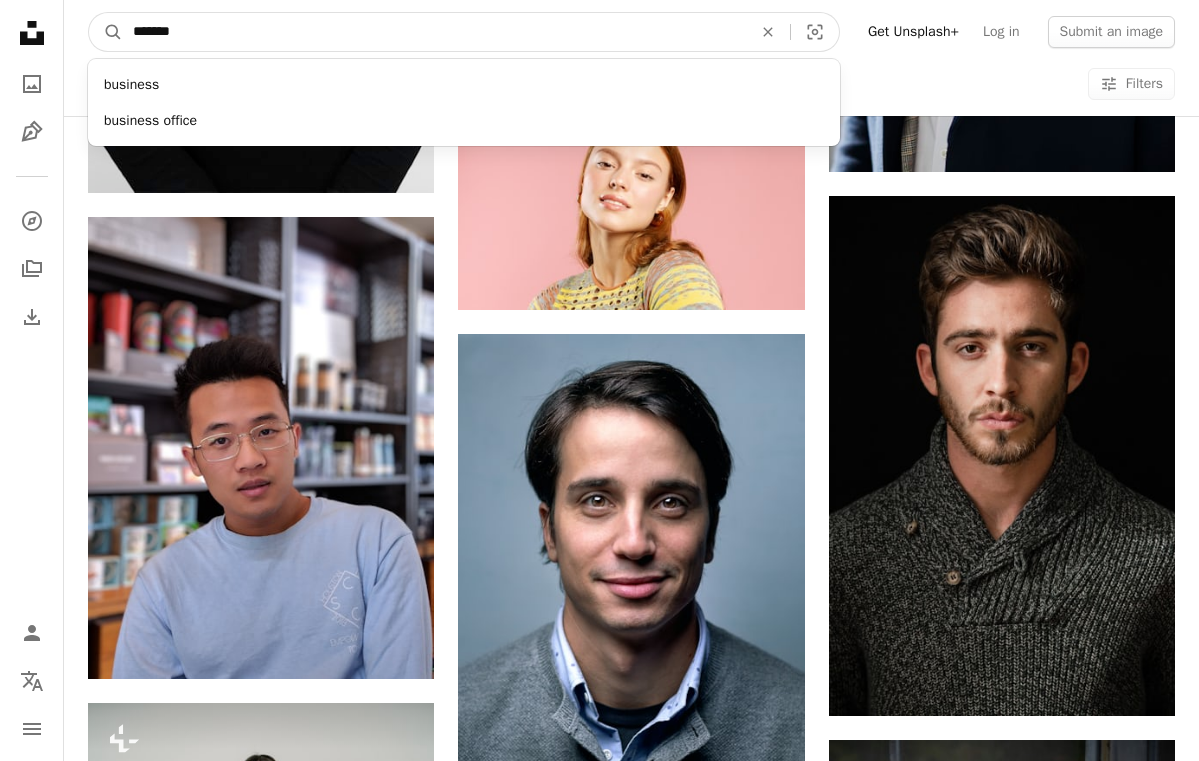 click on "A magnifying glass" at bounding box center (106, 32) 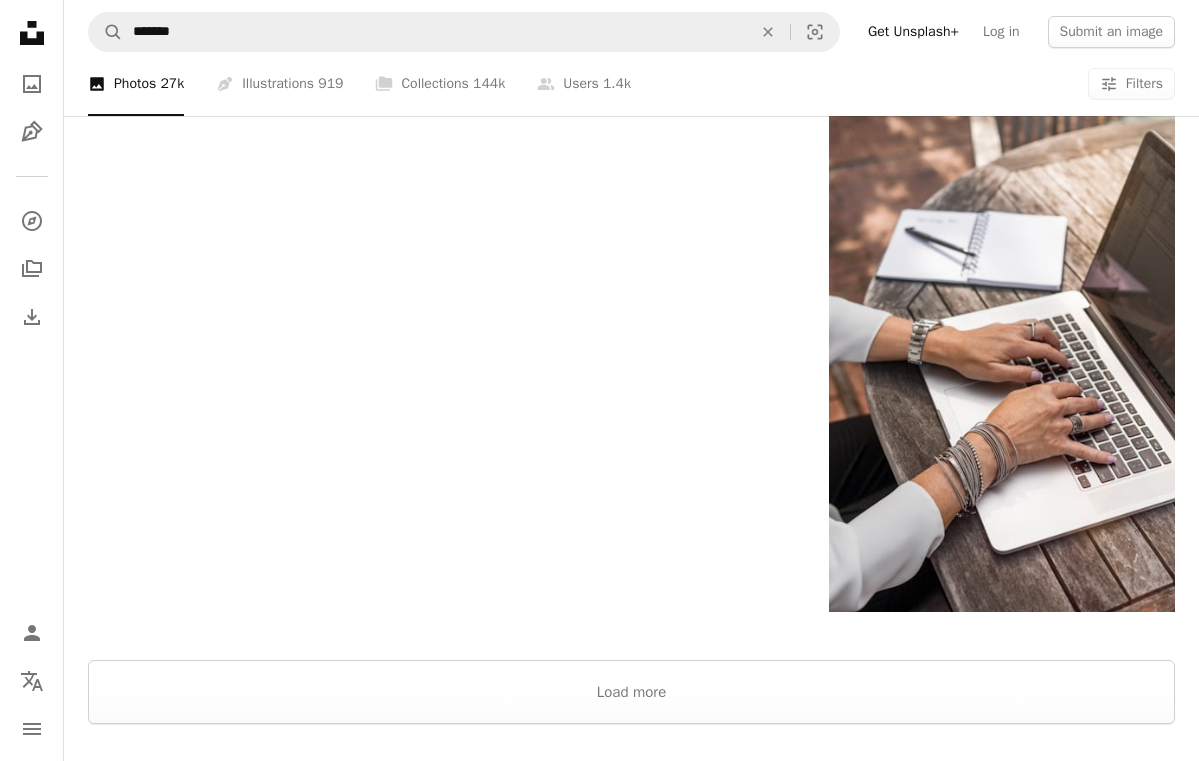 scroll, scrollTop: 3019, scrollLeft: 0, axis: vertical 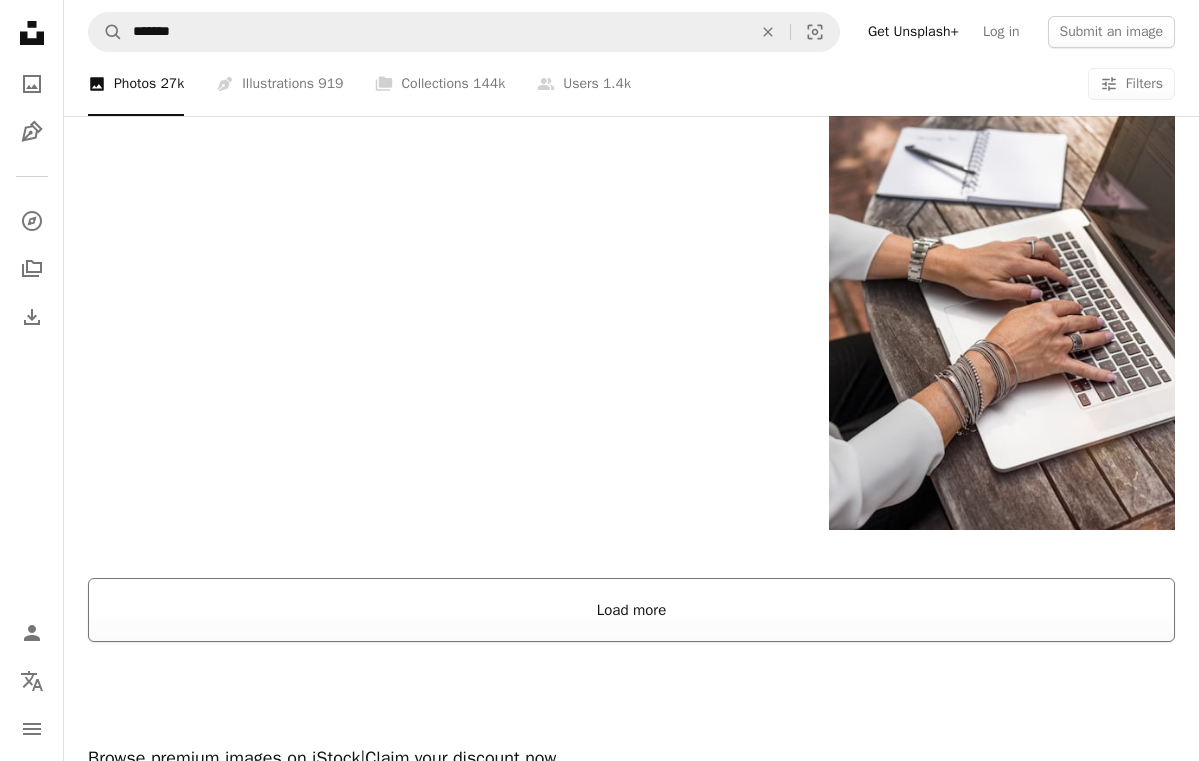 click on "Load more" at bounding box center [631, 610] 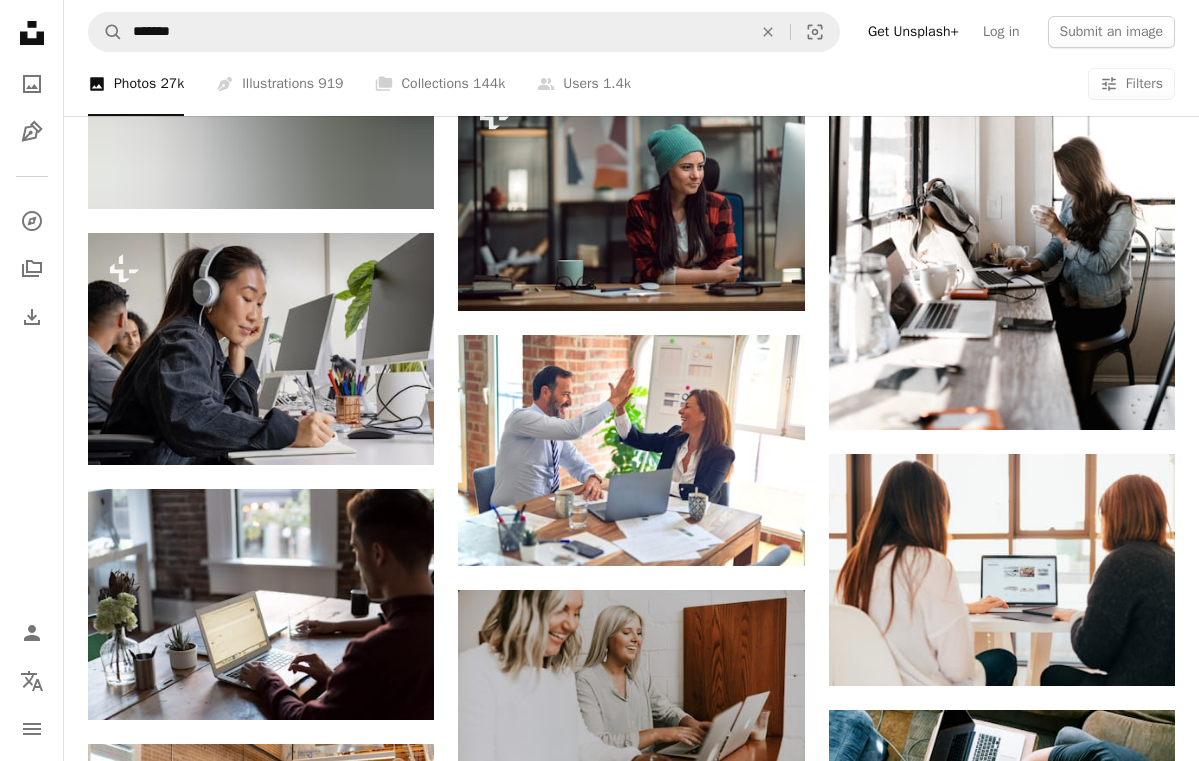 scroll, scrollTop: 5772, scrollLeft: 0, axis: vertical 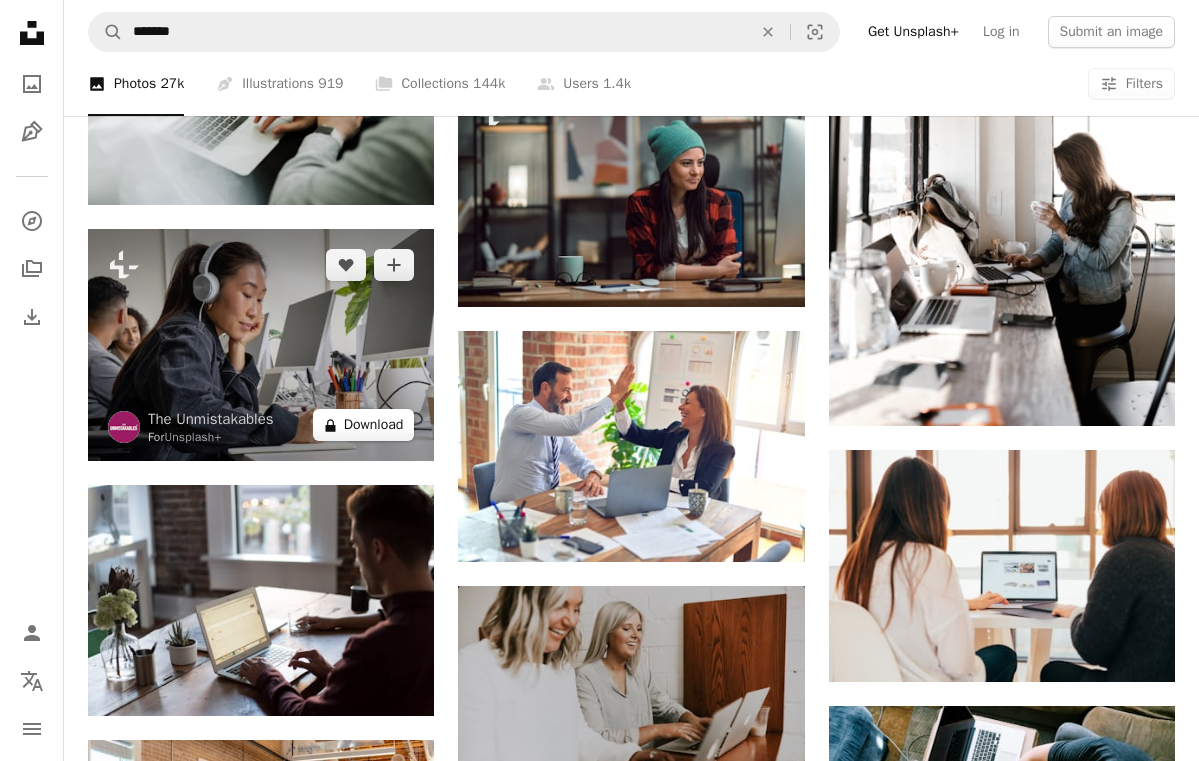 click on "A lock Download" at bounding box center (364, 425) 